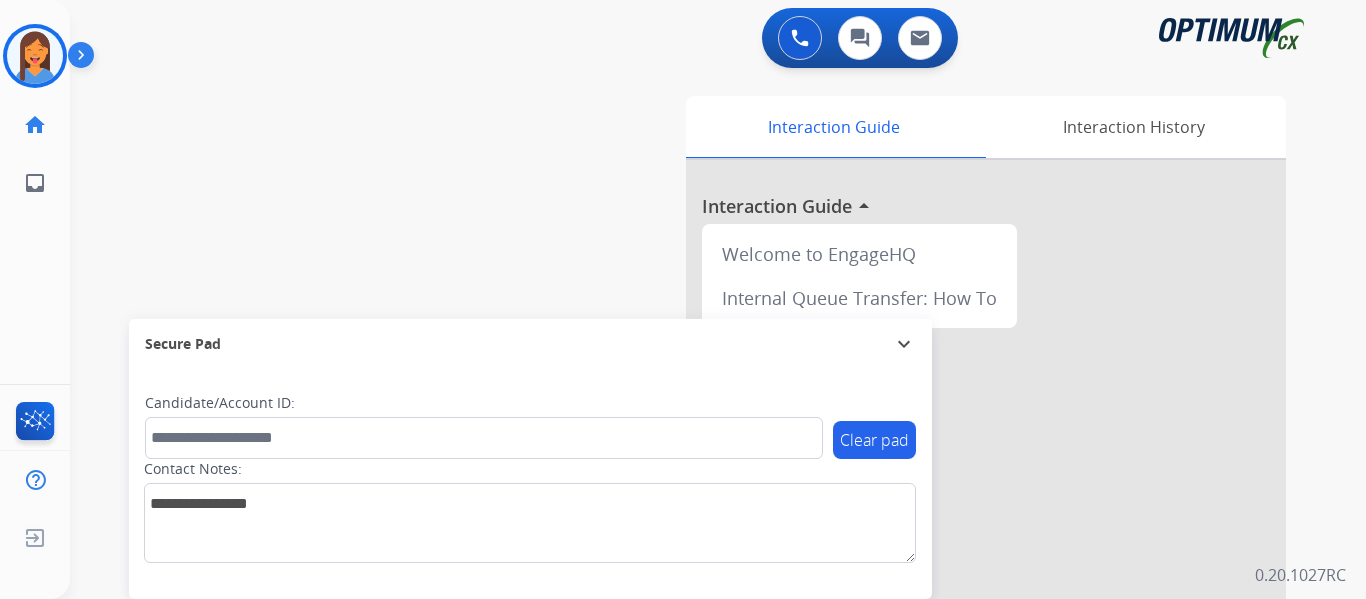 scroll, scrollTop: 0, scrollLeft: 0, axis: both 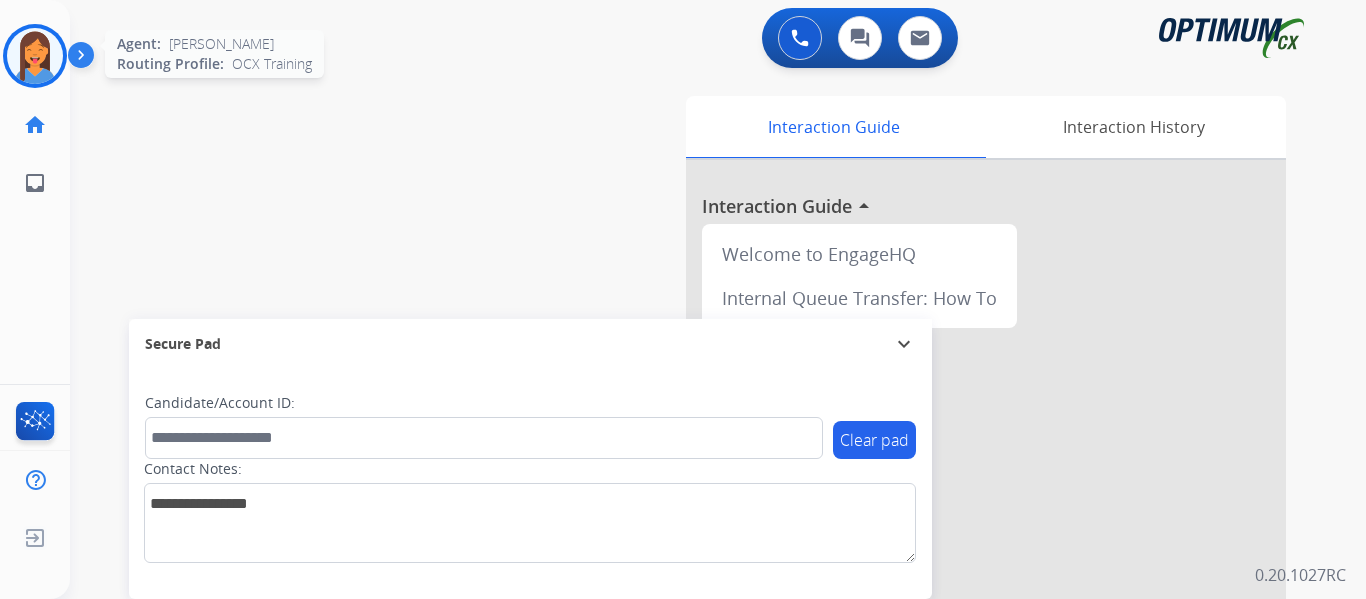 click at bounding box center (35, 56) 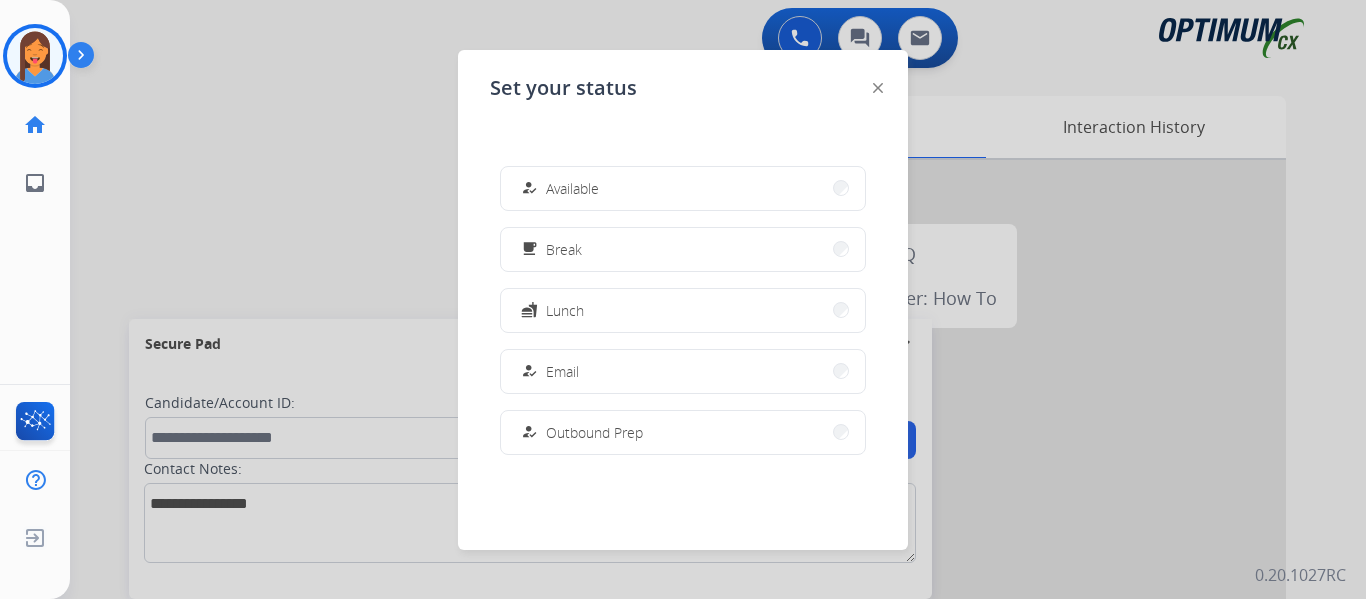 click on "fastfood Lunch" at bounding box center [683, 310] 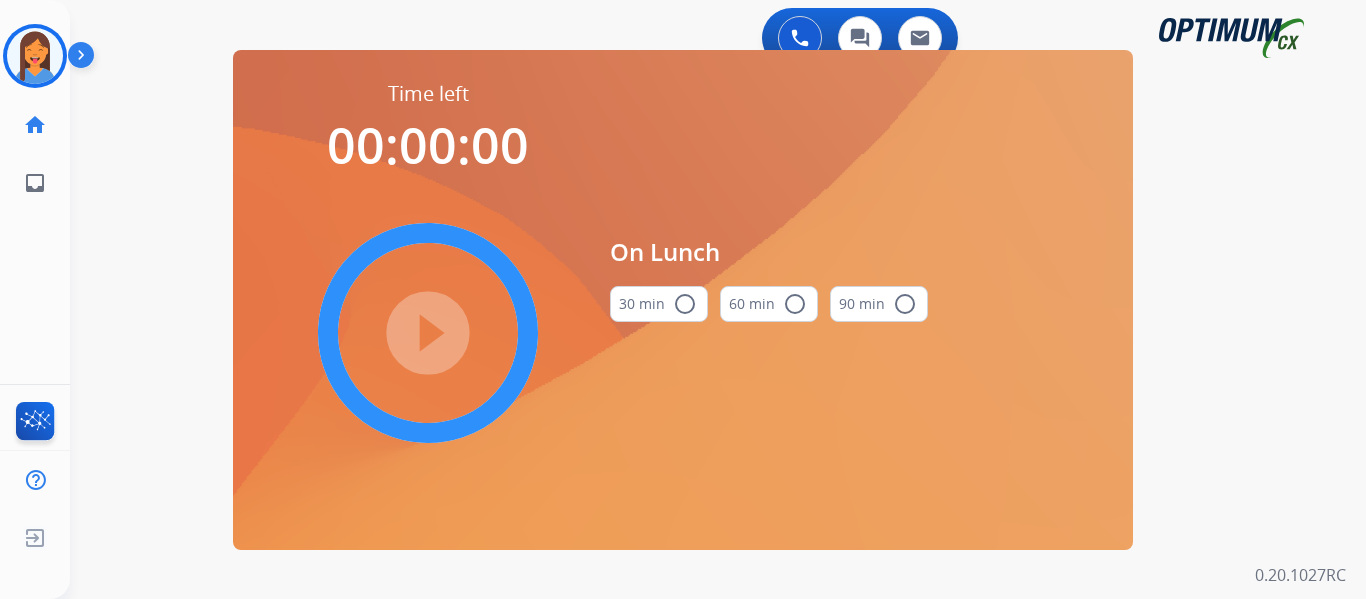 click on "radio_button_unchecked" at bounding box center (685, 304) 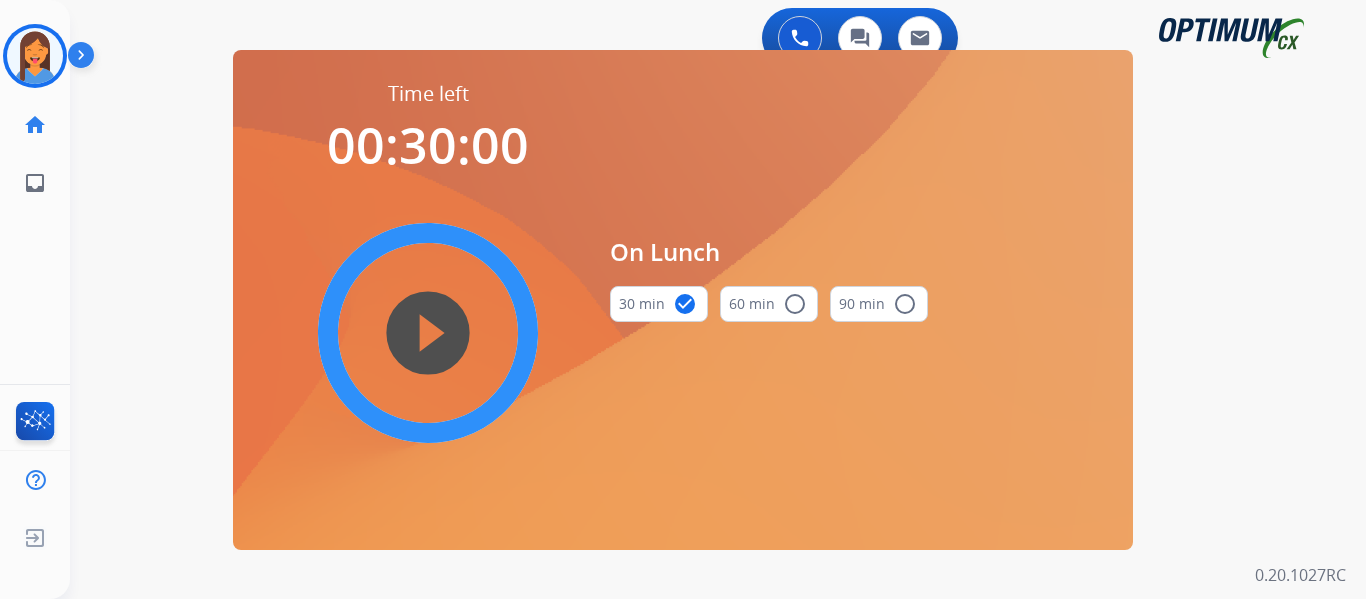 click on "play_circle_filled" at bounding box center (428, 333) 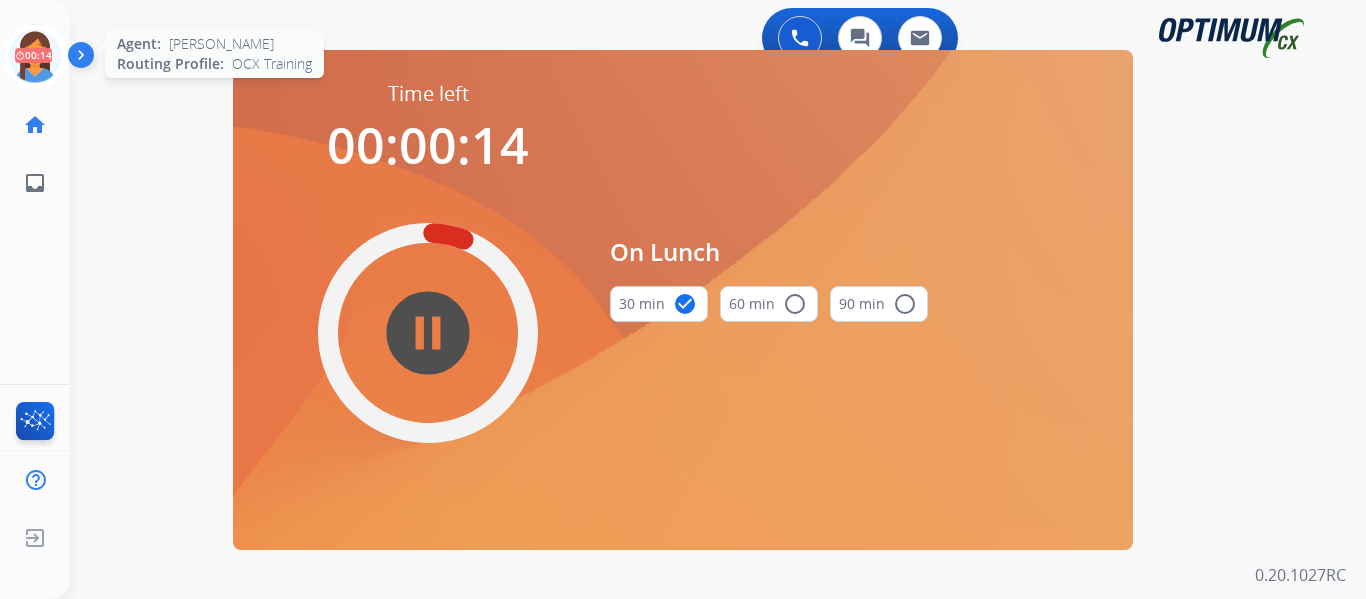 drag, startPoint x: 37, startPoint y: 65, endPoint x: 65, endPoint y: 65, distance: 28 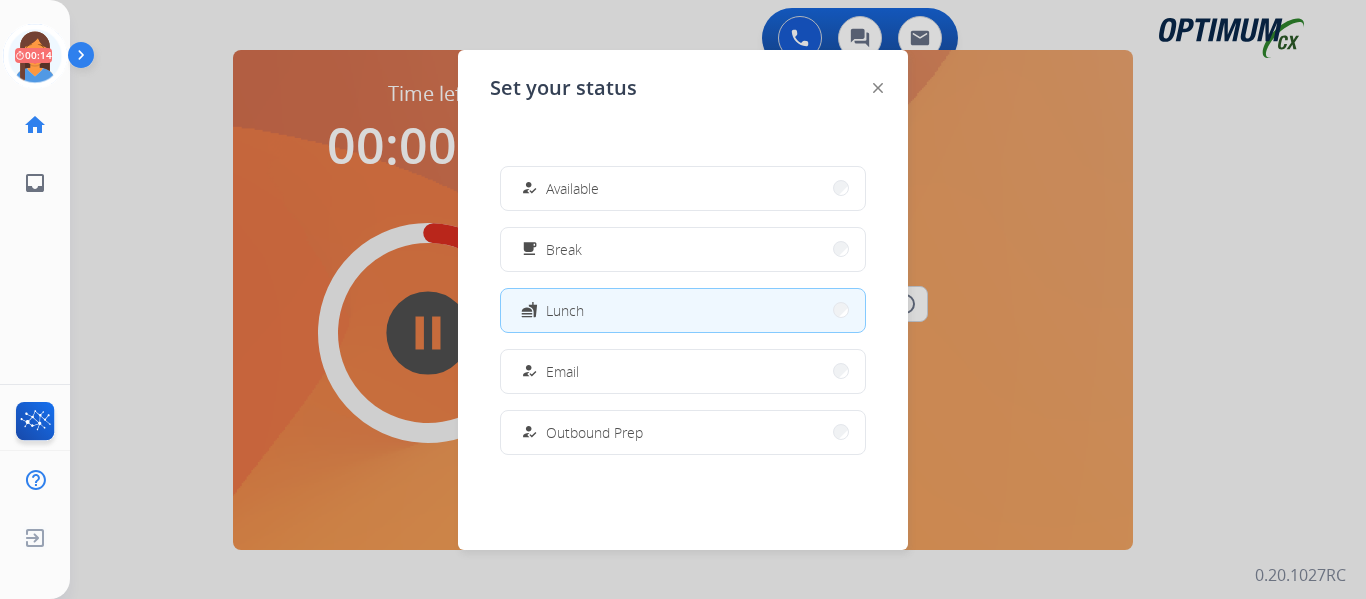click on "how_to_reg Available" at bounding box center [683, 188] 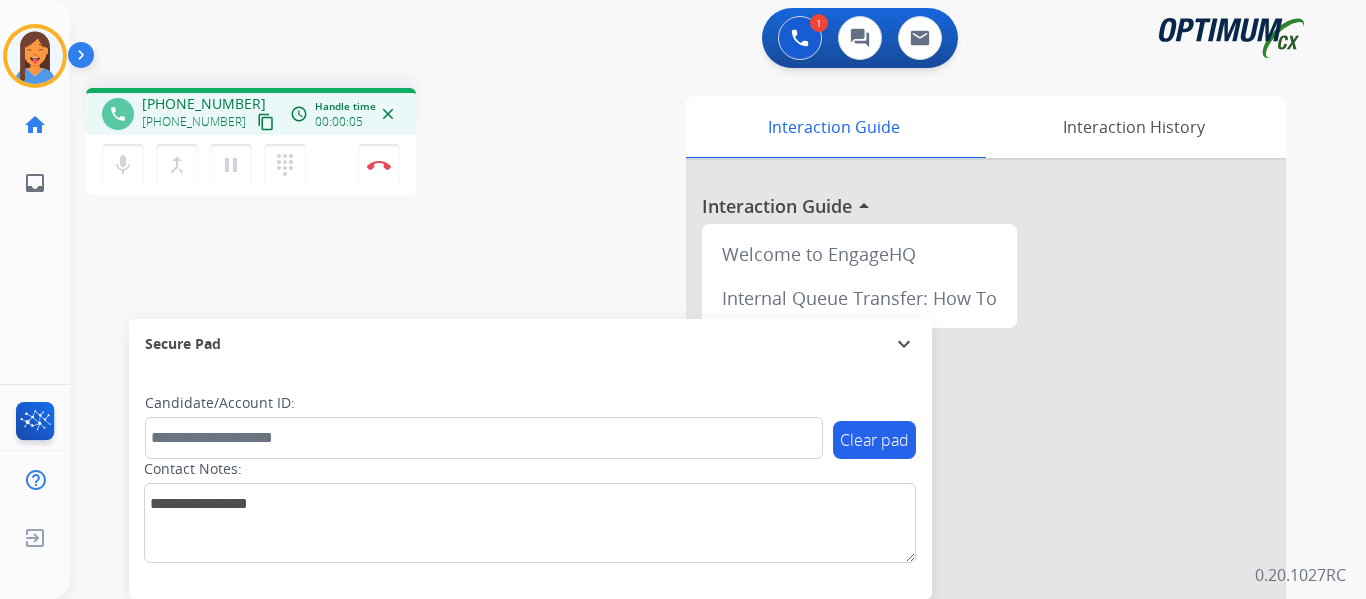 click on "content_copy" at bounding box center (266, 122) 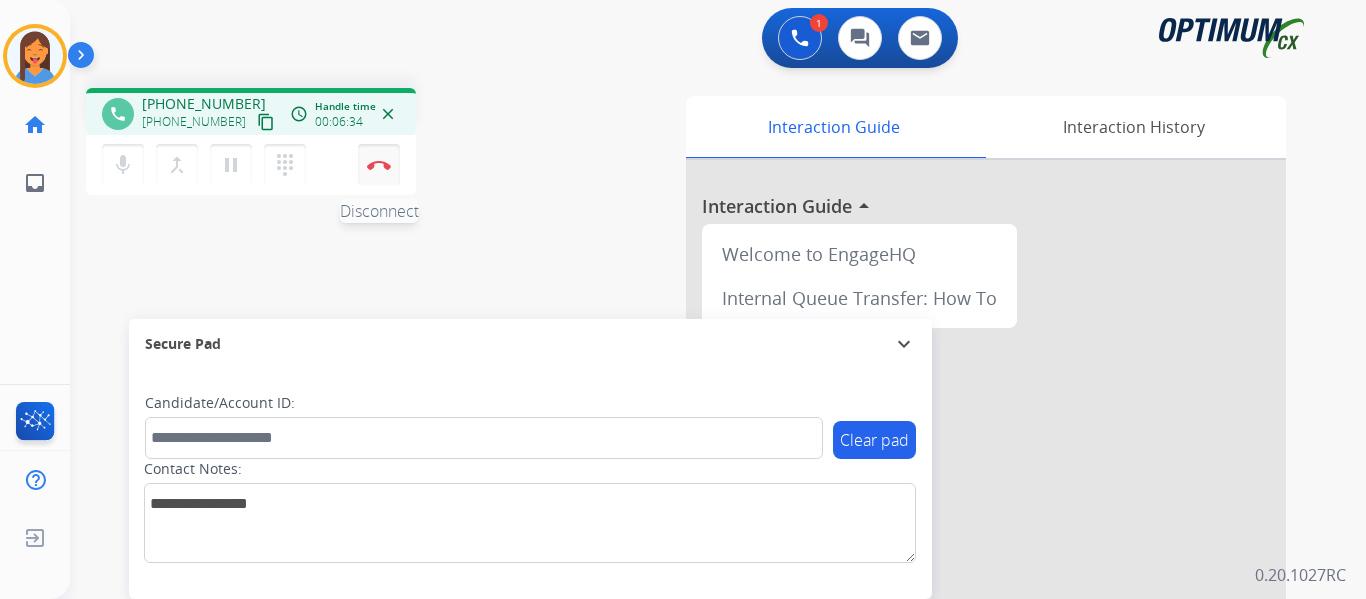 click at bounding box center (379, 165) 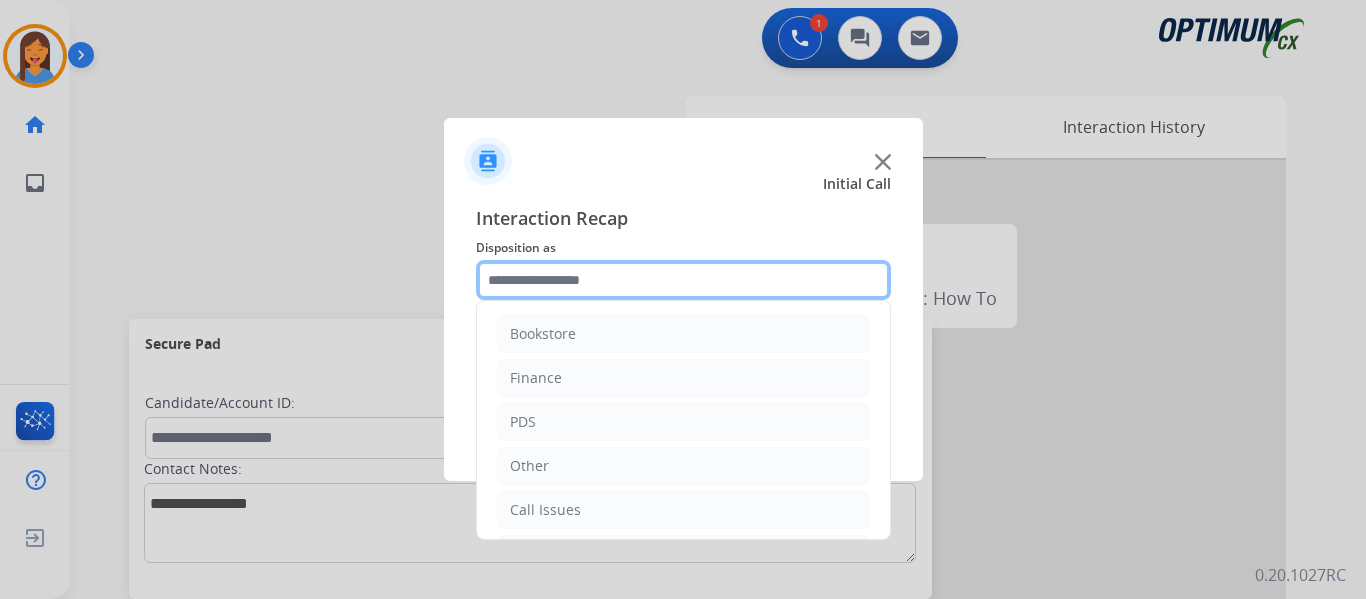 click 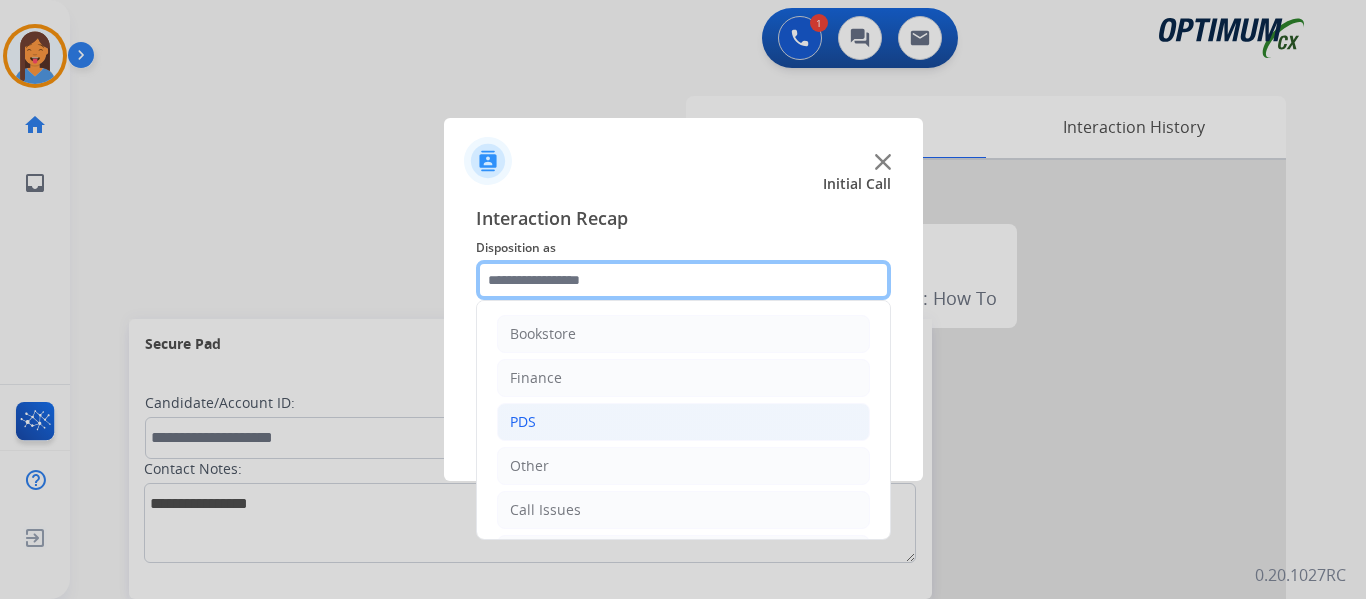 scroll, scrollTop: 136, scrollLeft: 0, axis: vertical 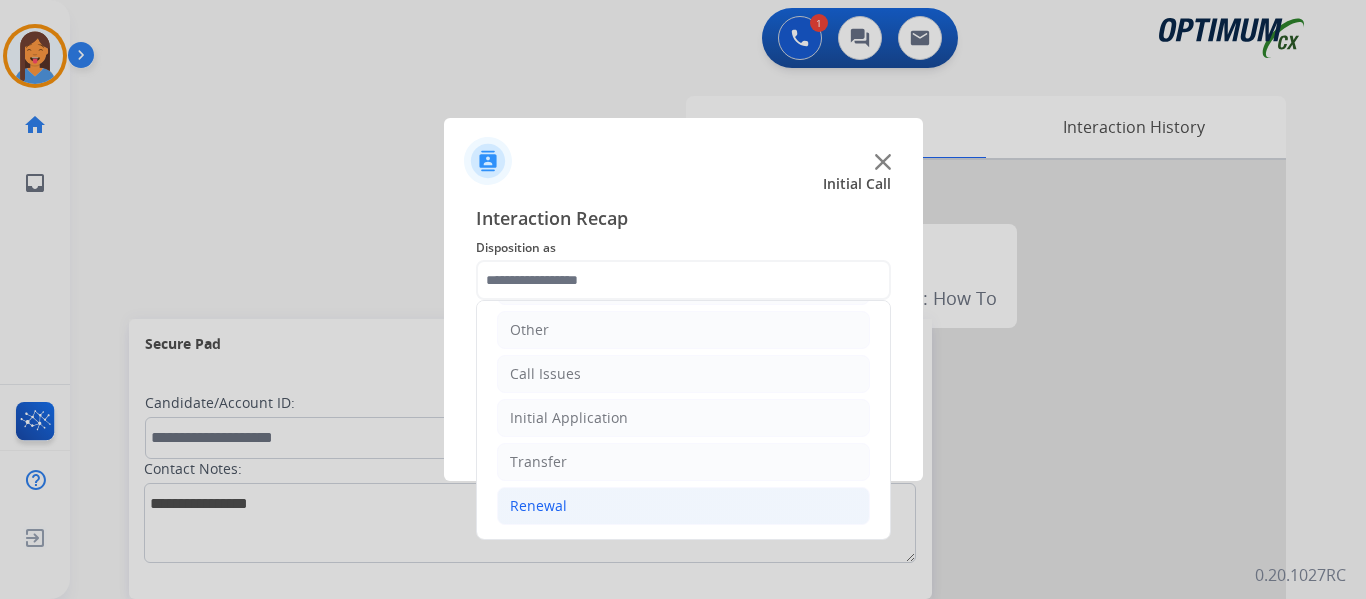click on "Renewal" 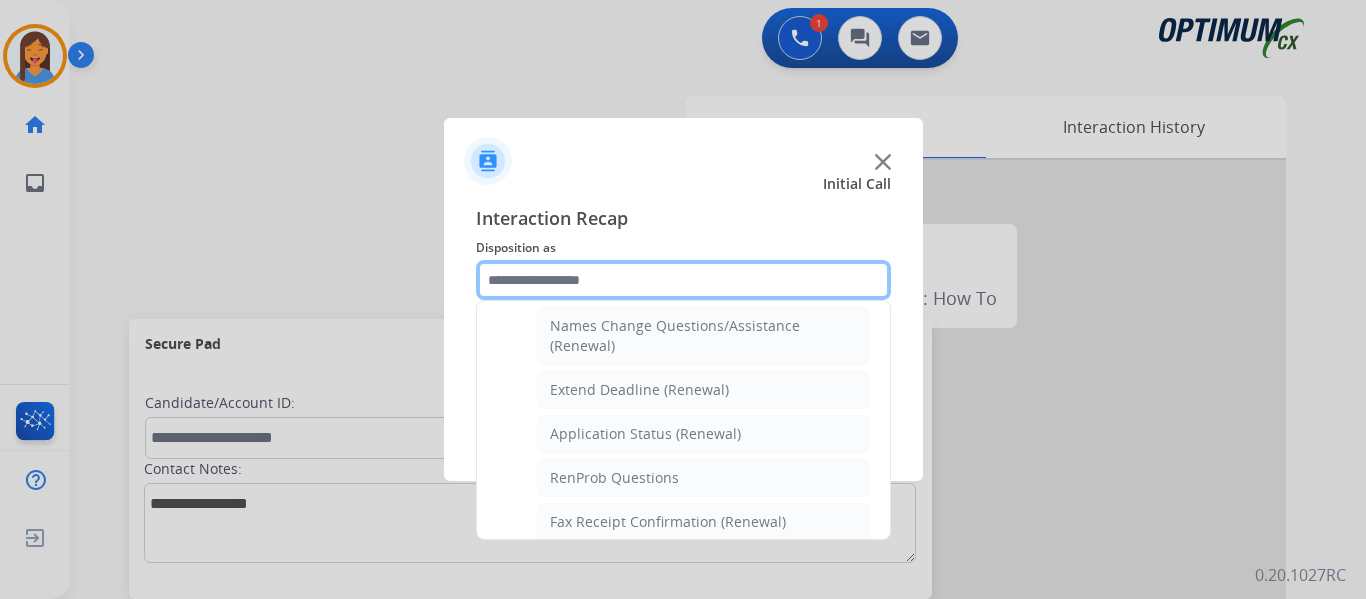 scroll, scrollTop: 436, scrollLeft: 0, axis: vertical 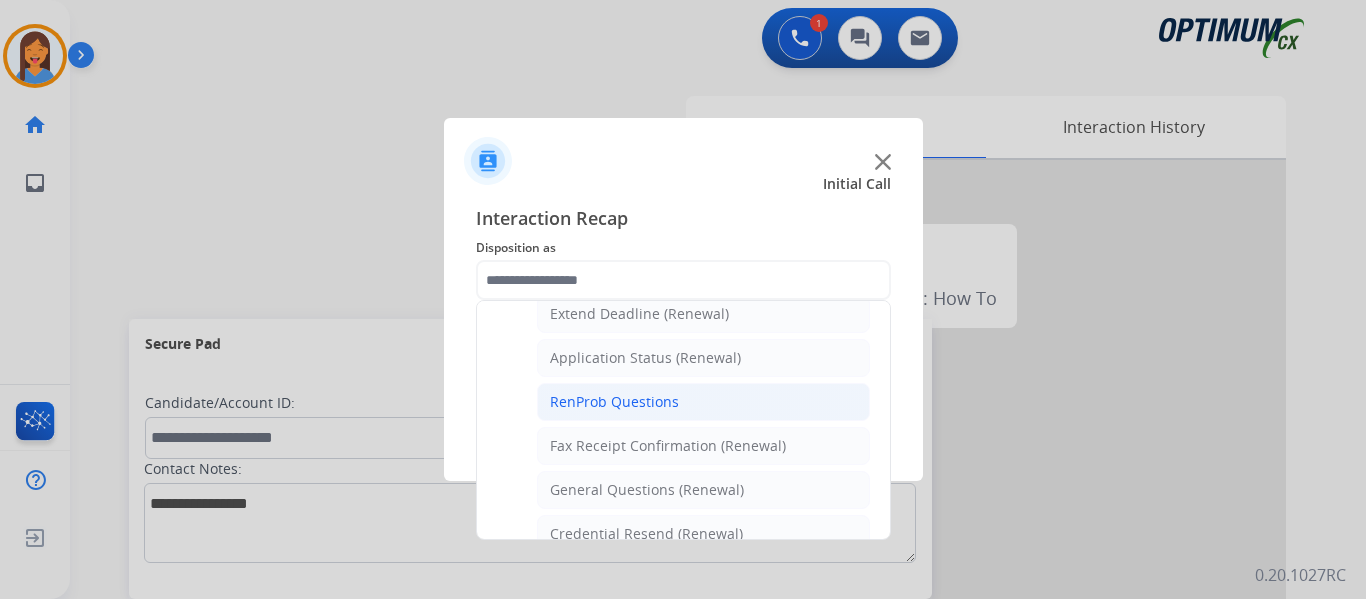 click on "RenProb Questions" 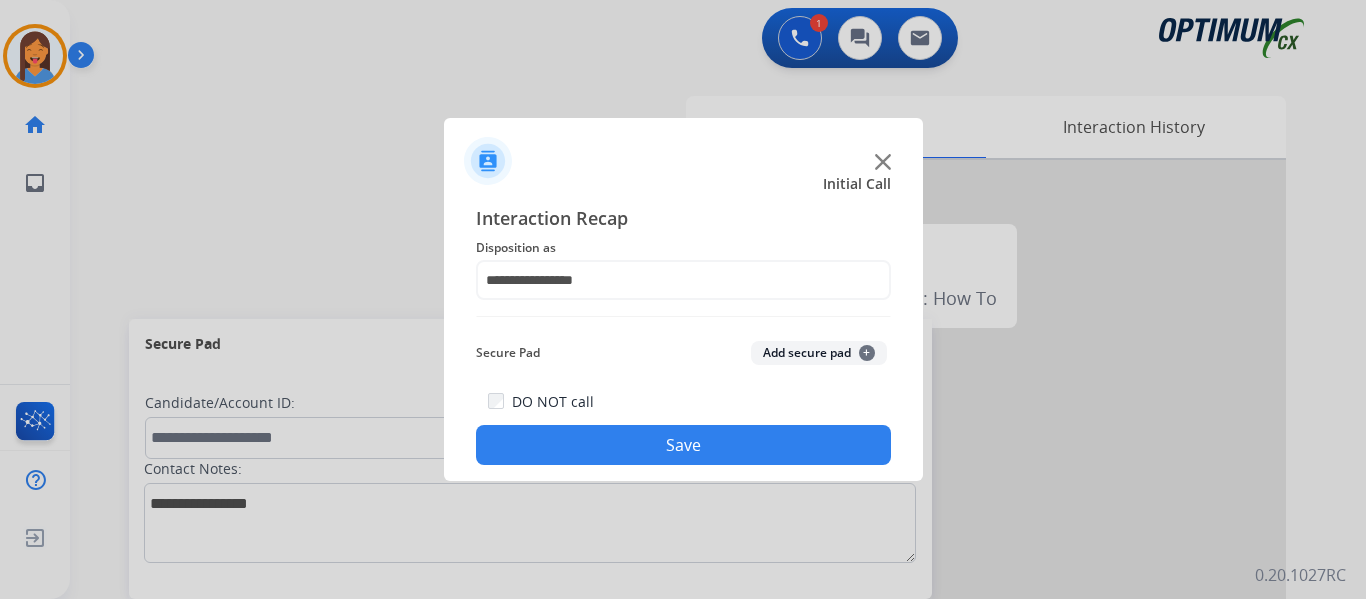 click on "Save" 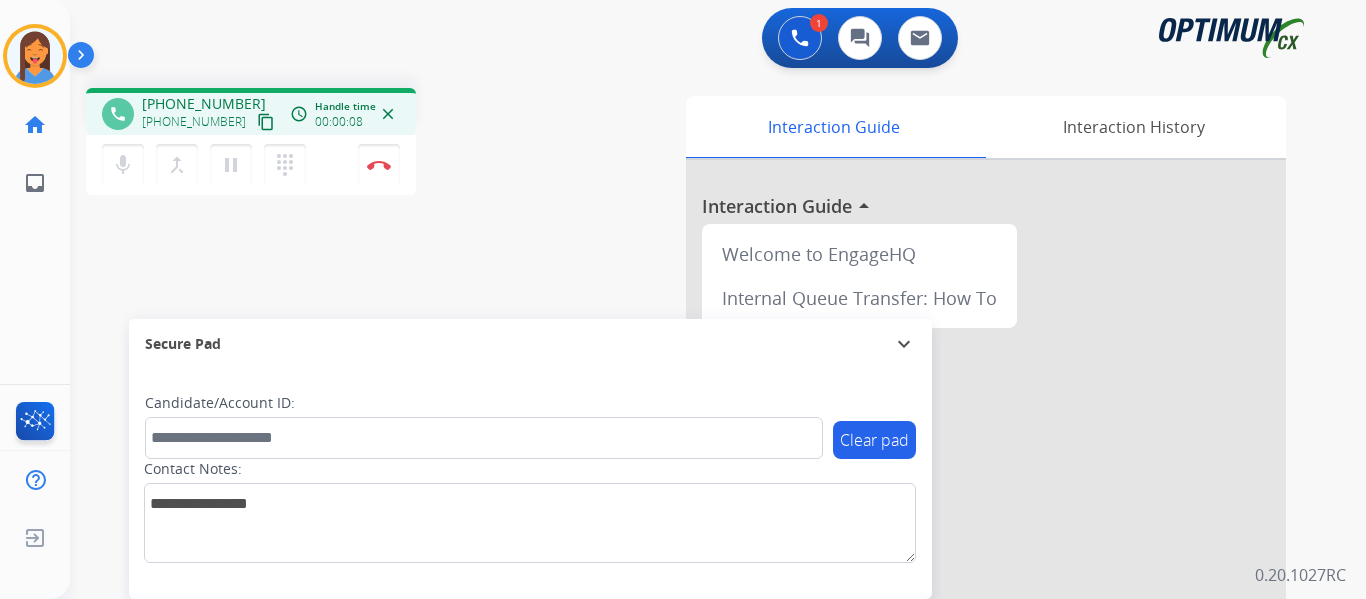 click on "content_copy" at bounding box center (266, 122) 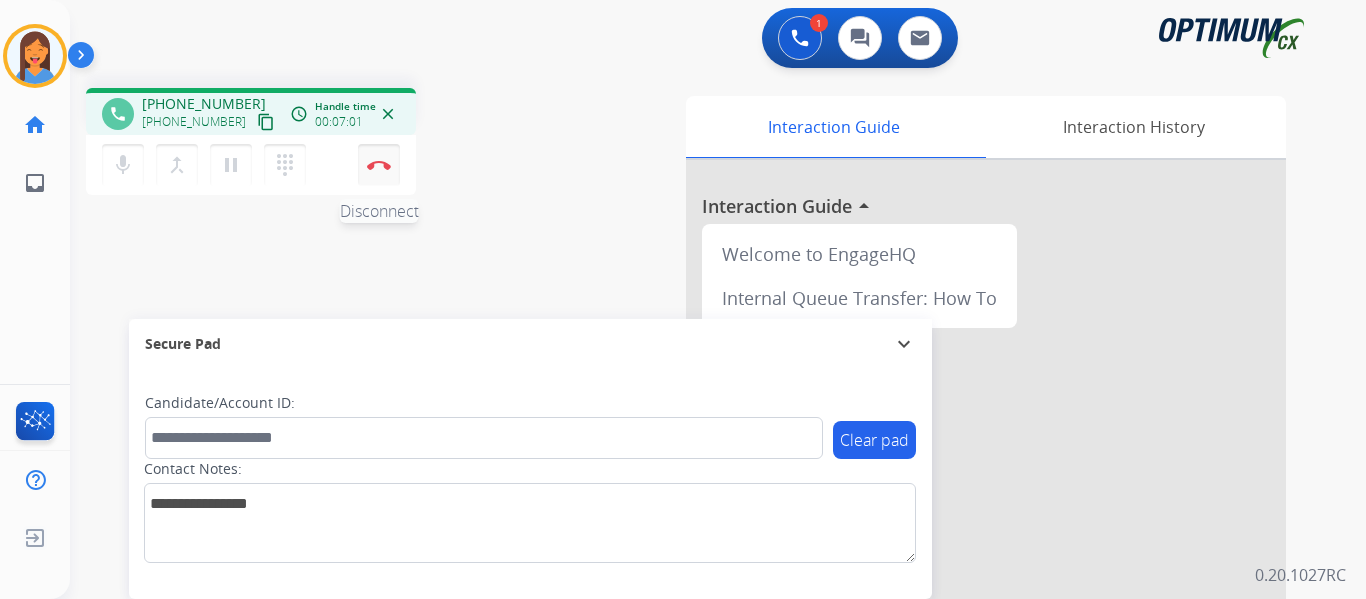 click at bounding box center [379, 165] 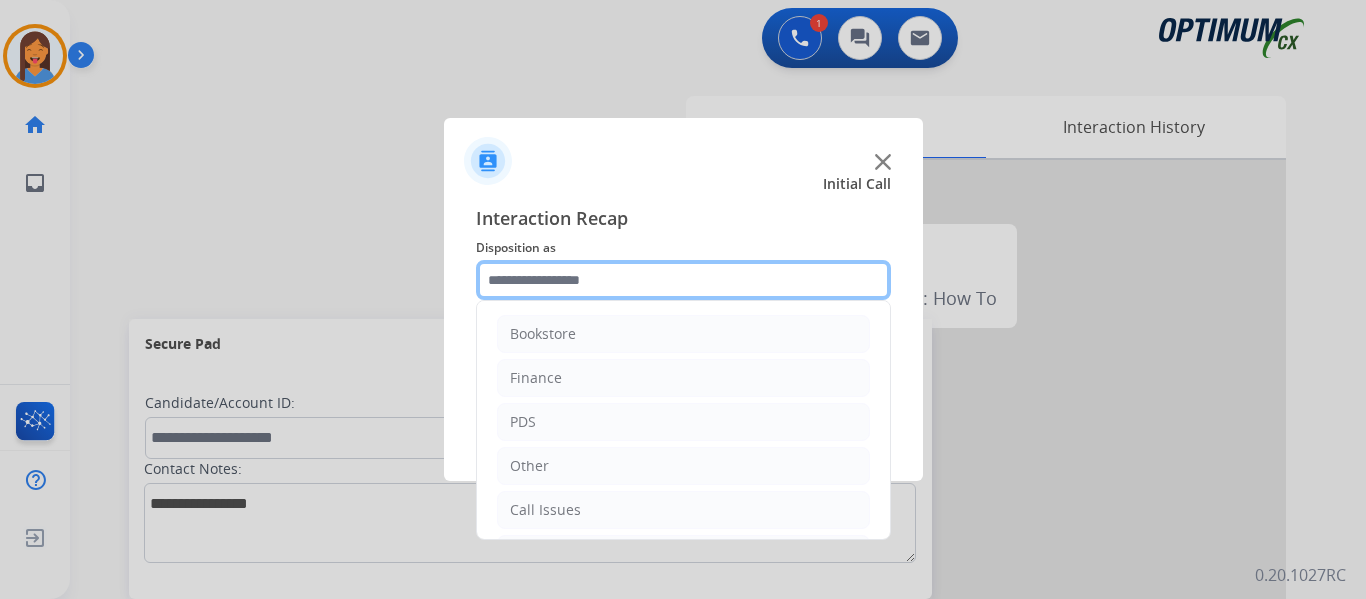 click 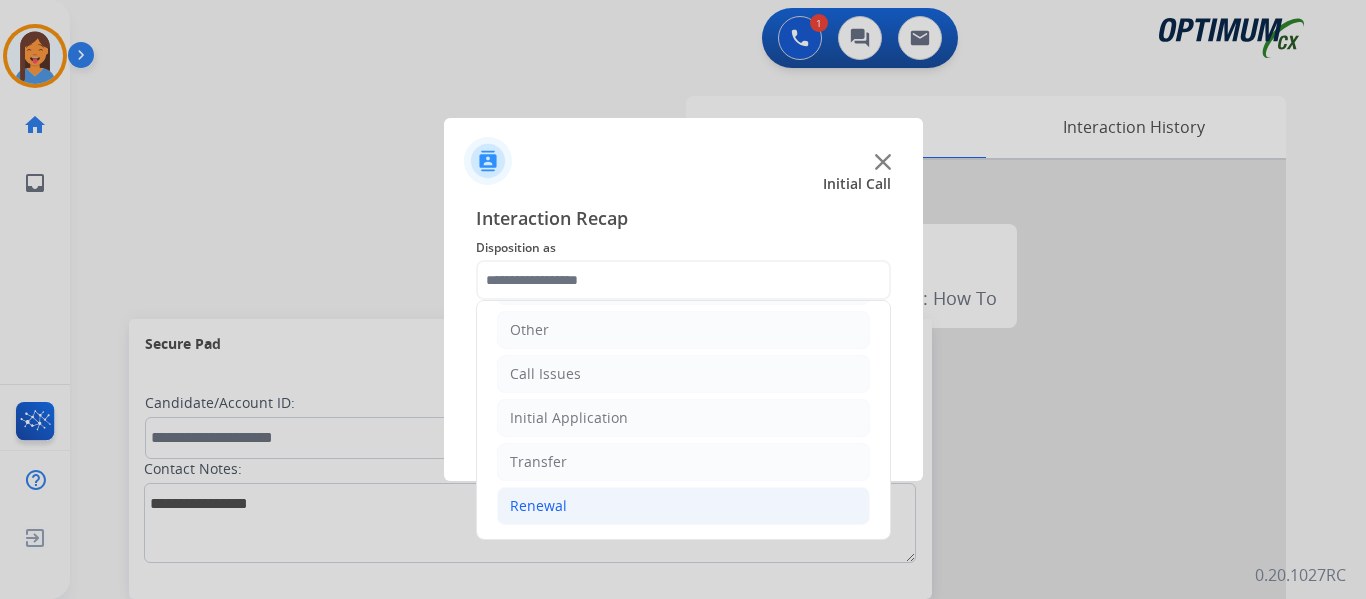 click on "Renewal" 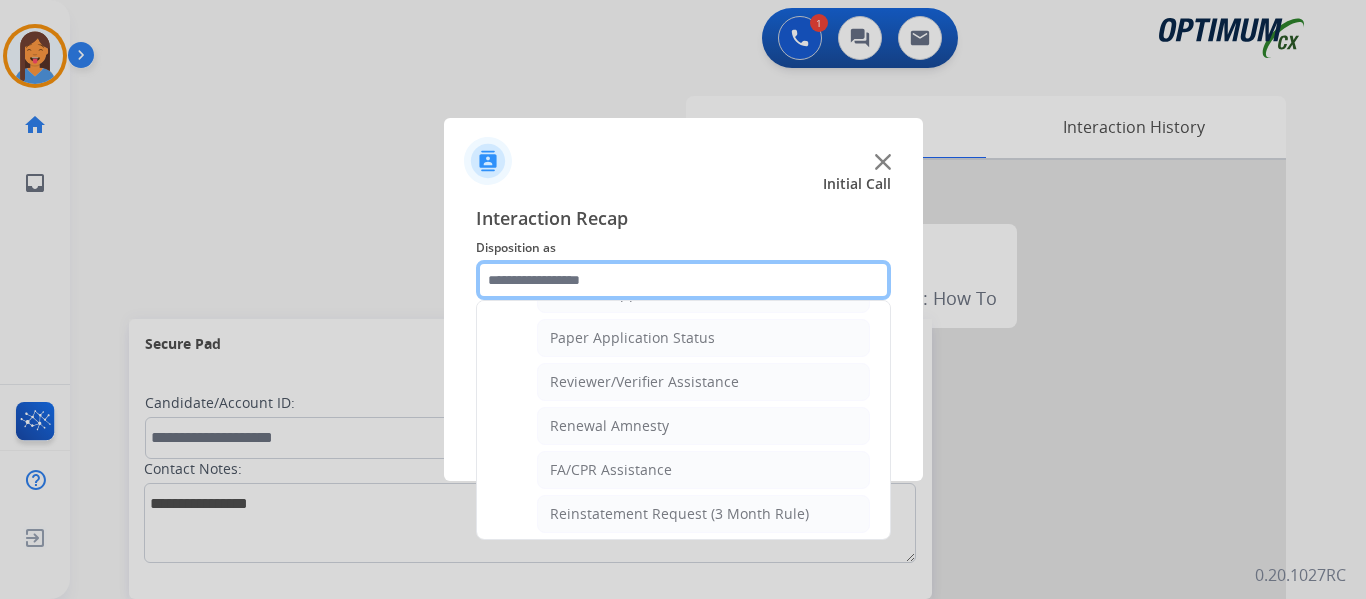 scroll, scrollTop: 736, scrollLeft: 0, axis: vertical 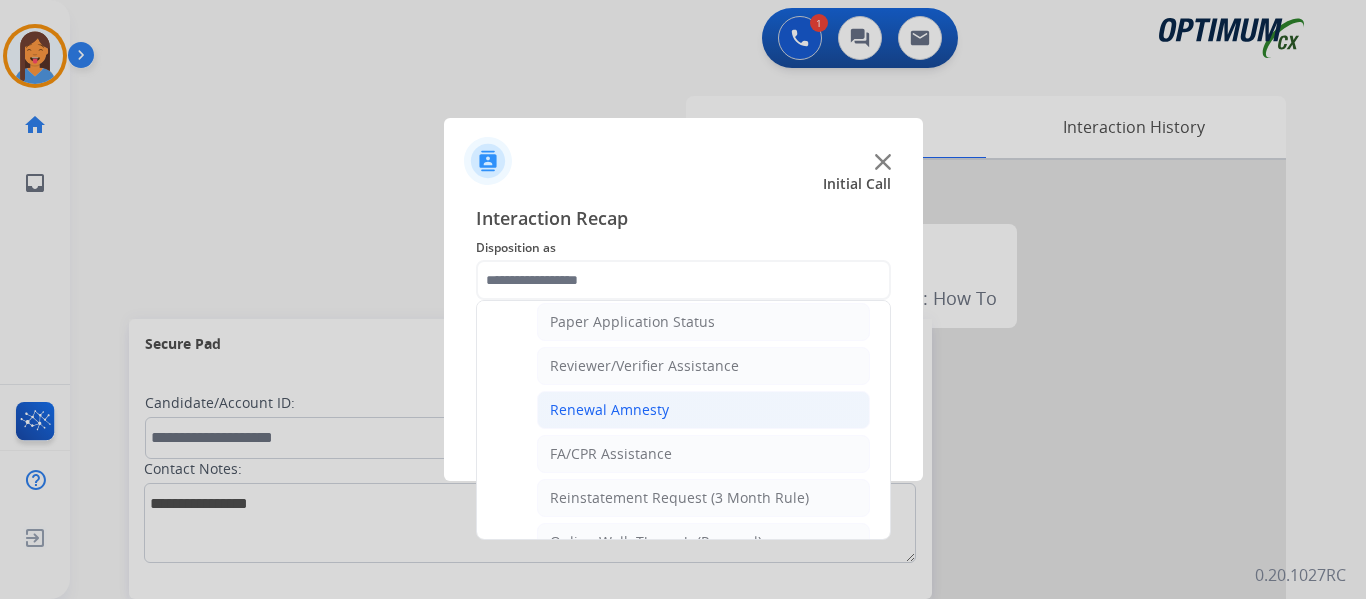 click on "Renewal Amnesty" 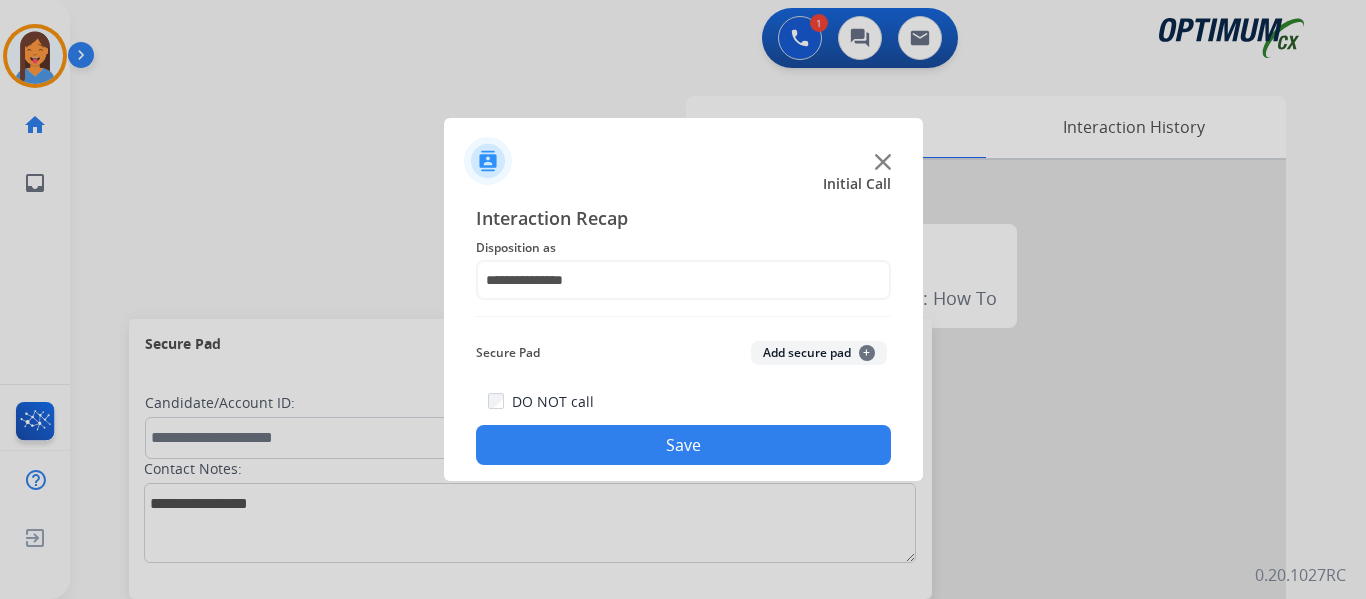 click on "Save" 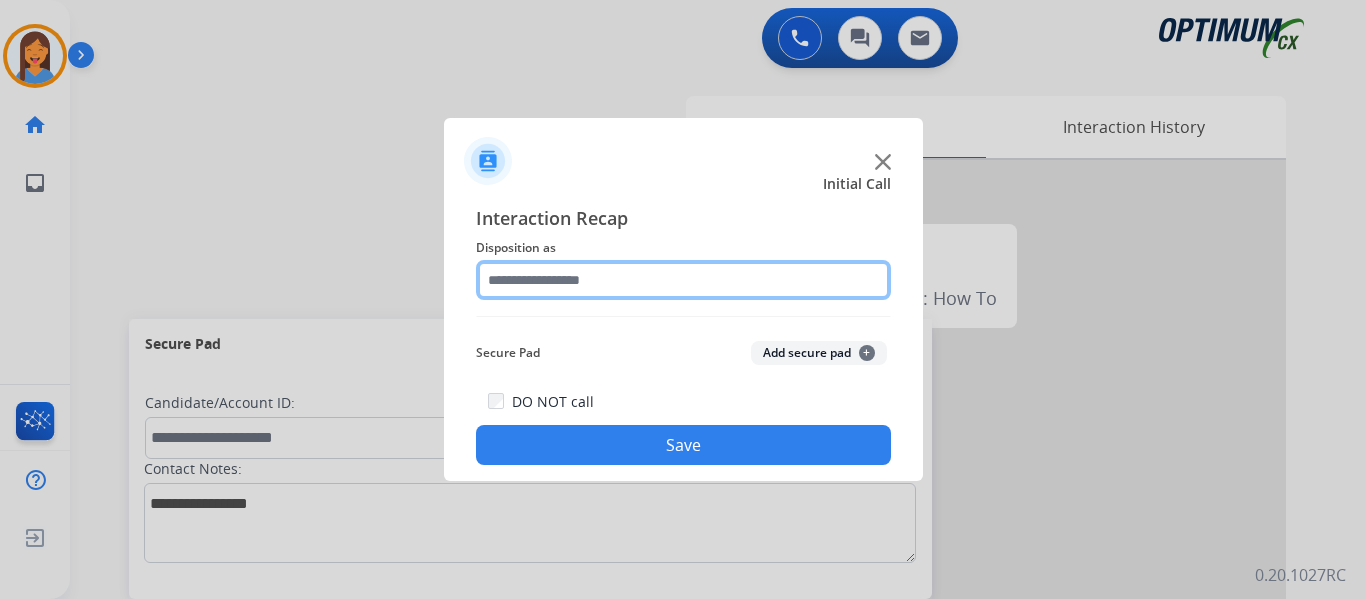 click 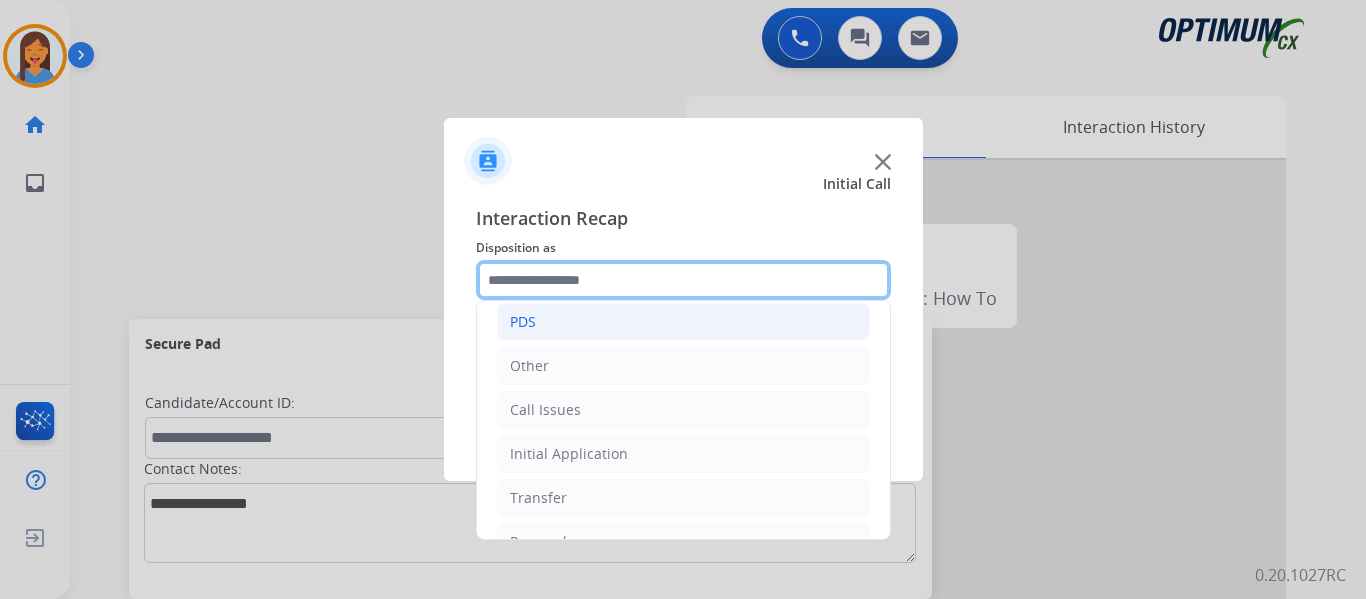 scroll, scrollTop: 136, scrollLeft: 0, axis: vertical 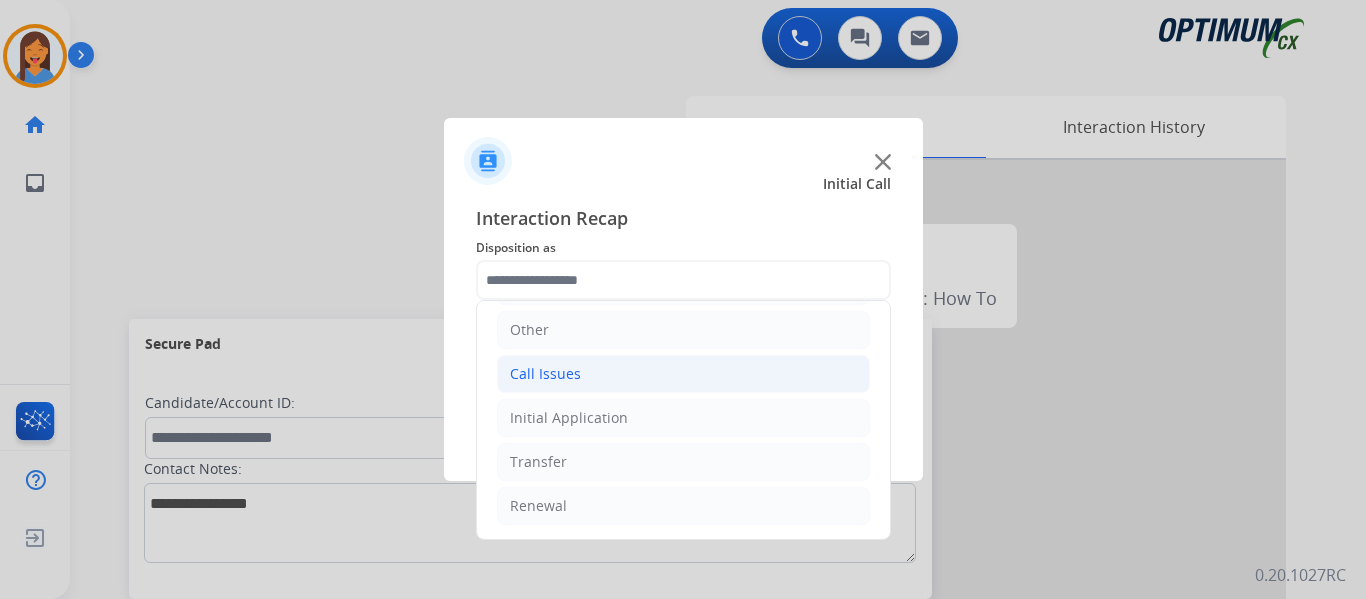 click on "Call Issues" 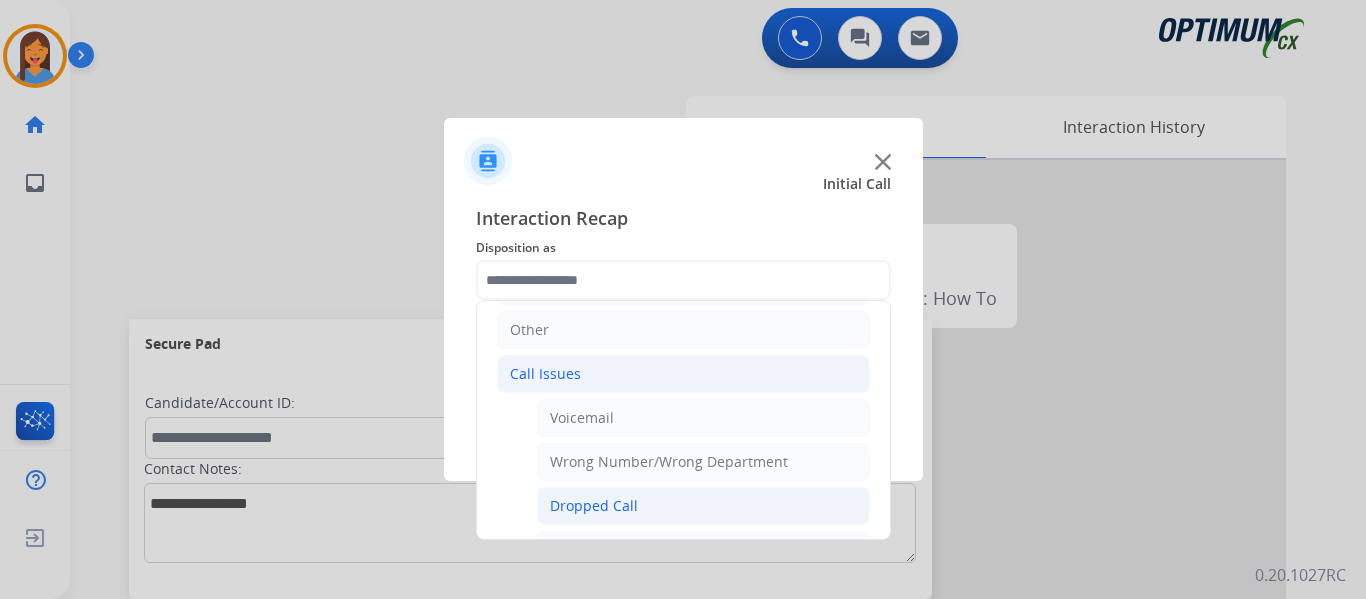 click on "Dropped Call" 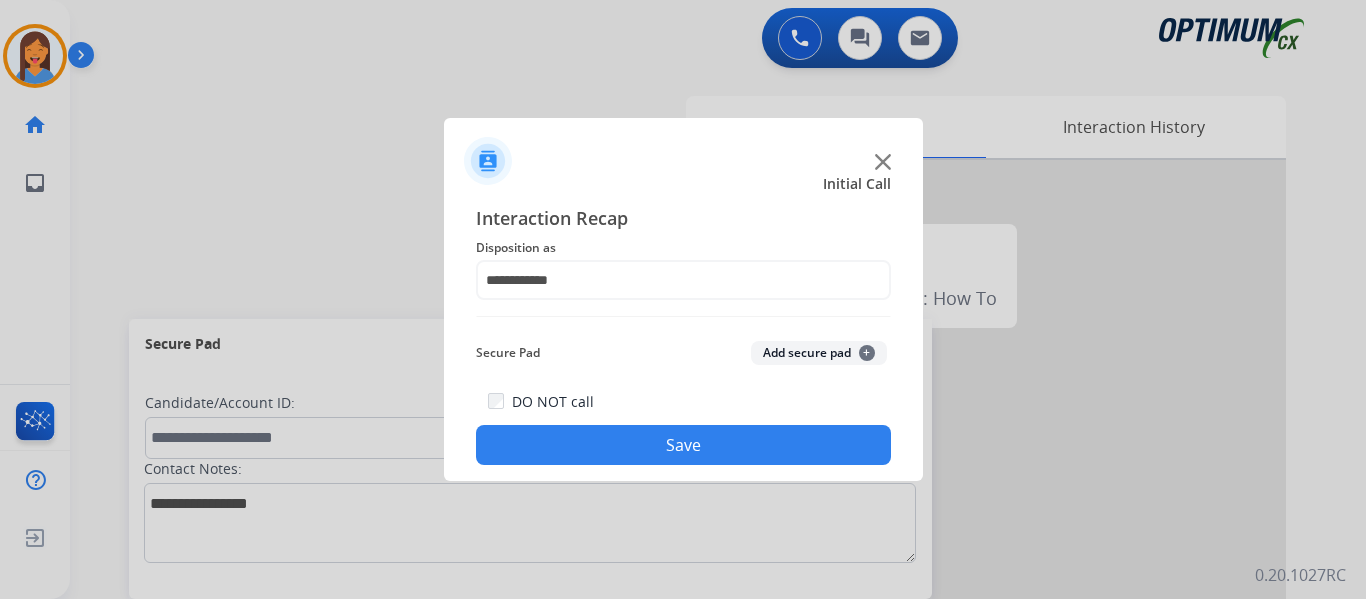 click on "Save" 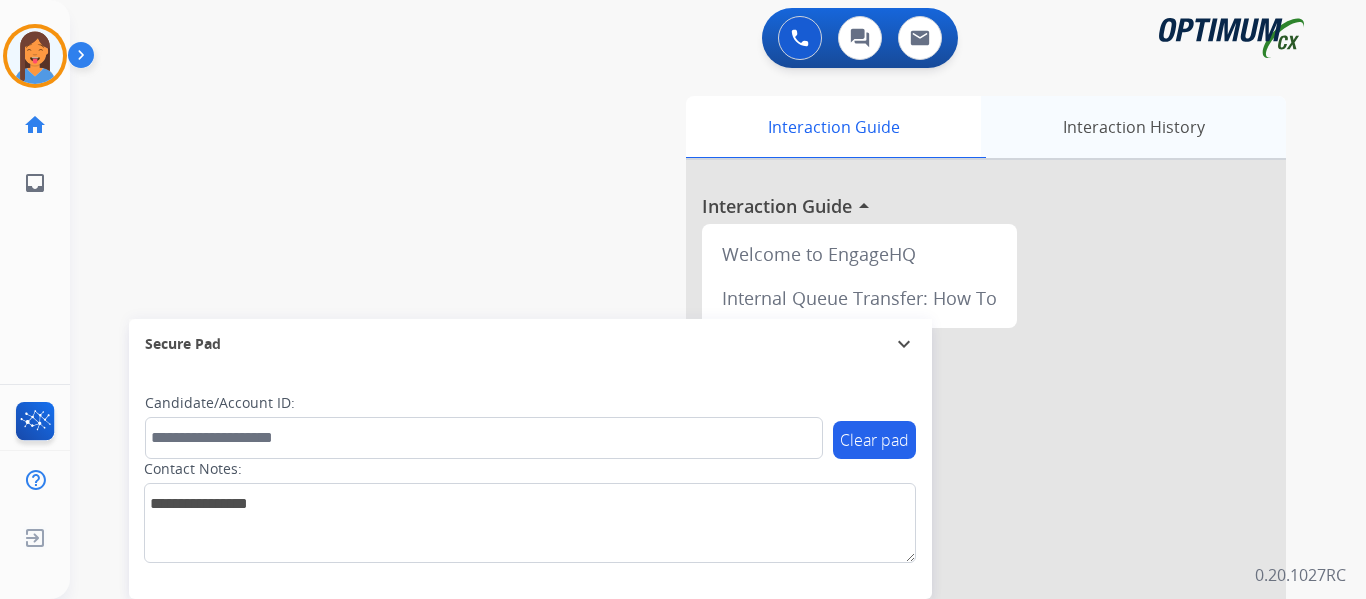 click on "Interaction History" at bounding box center (1133, 127) 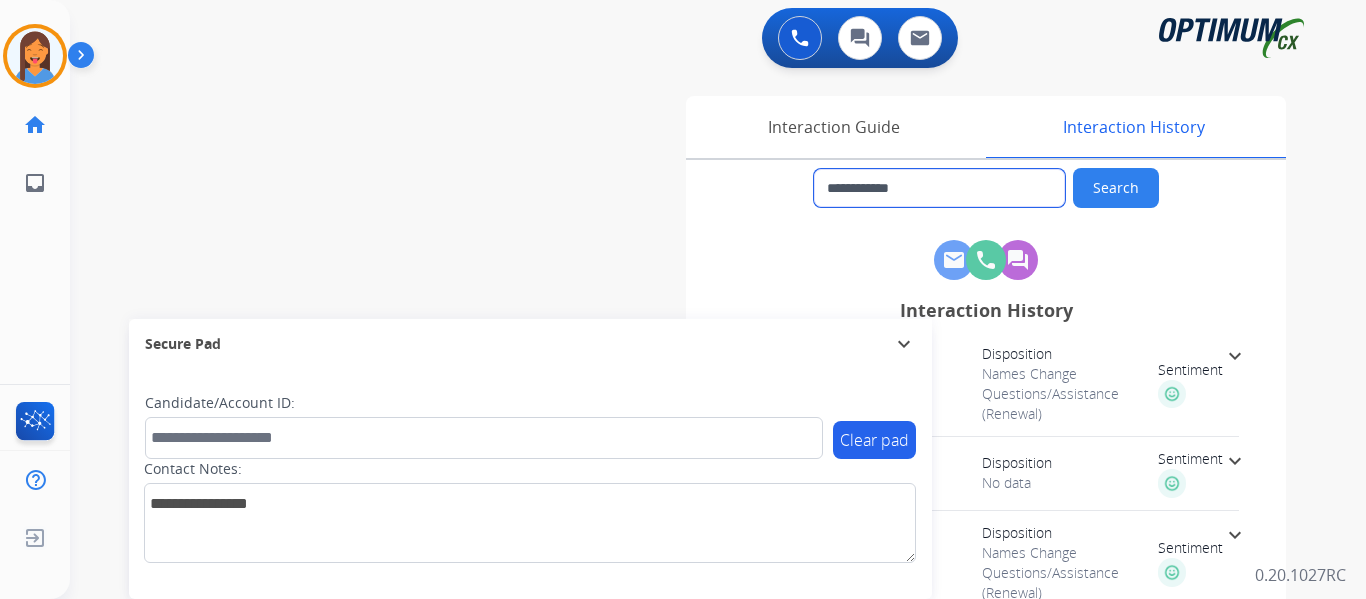 drag, startPoint x: 944, startPoint y: 194, endPoint x: 847, endPoint y: 188, distance: 97.18539 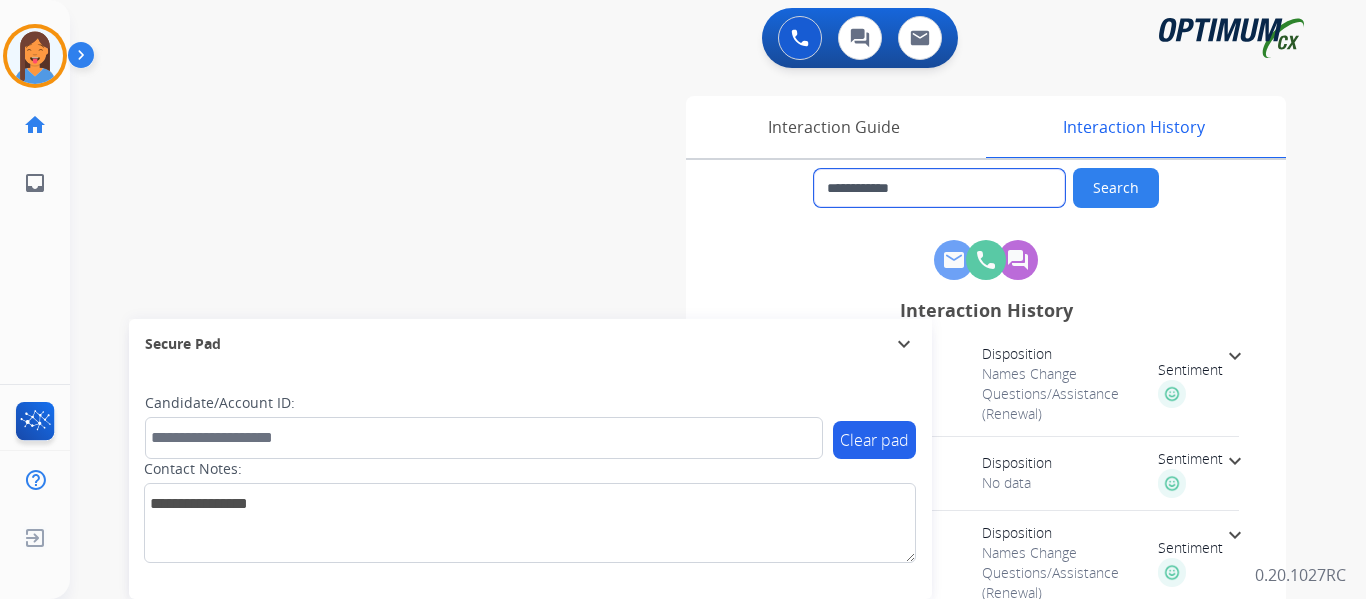click on "**********" at bounding box center [939, 188] 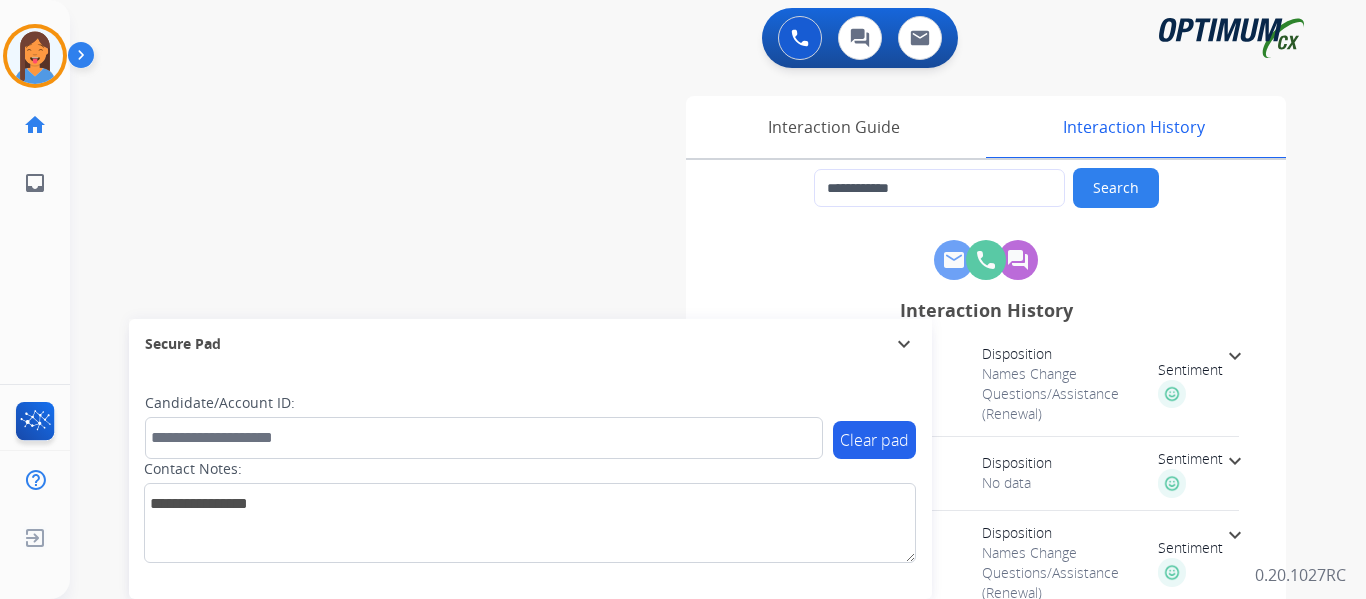 click on "**********" at bounding box center (694, 489) 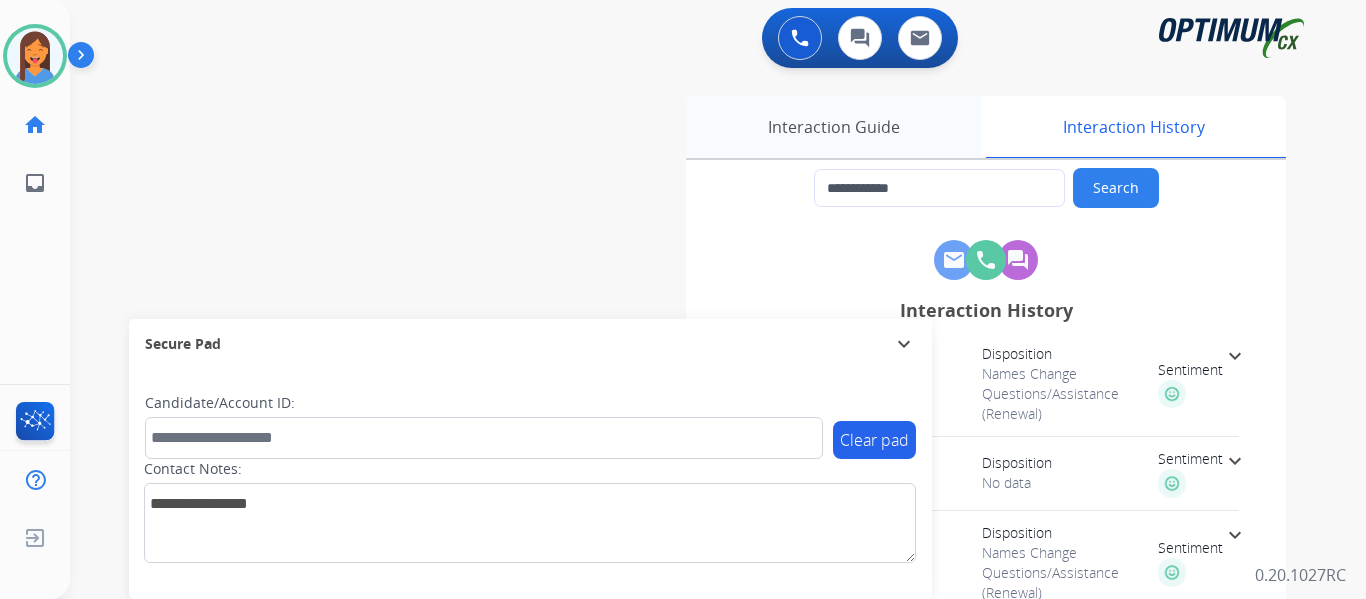 drag, startPoint x: 836, startPoint y: 121, endPoint x: 814, endPoint y: 131, distance: 24.166092 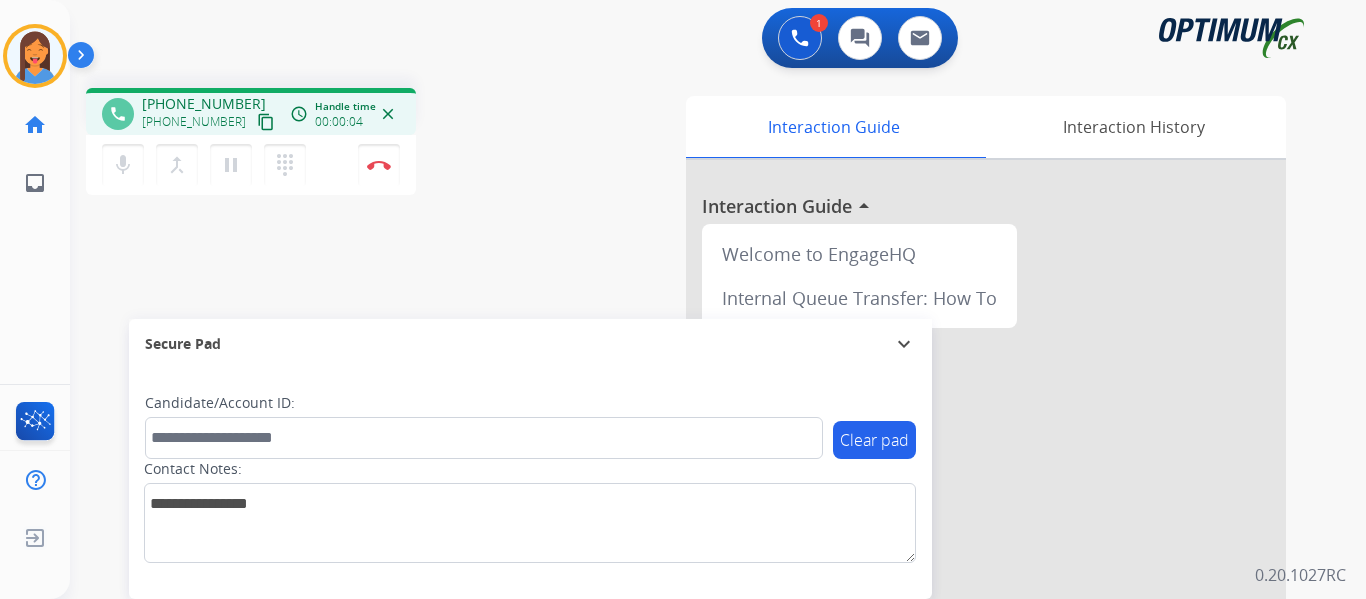 click on "content_copy" at bounding box center [266, 122] 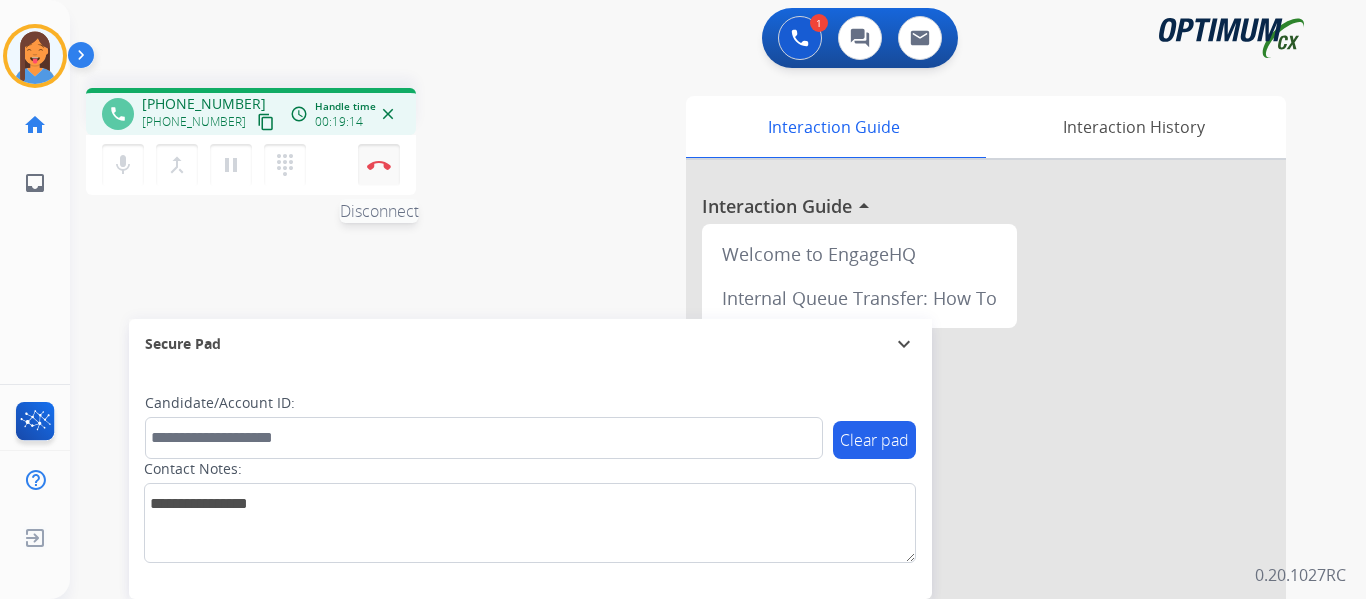 click at bounding box center (379, 165) 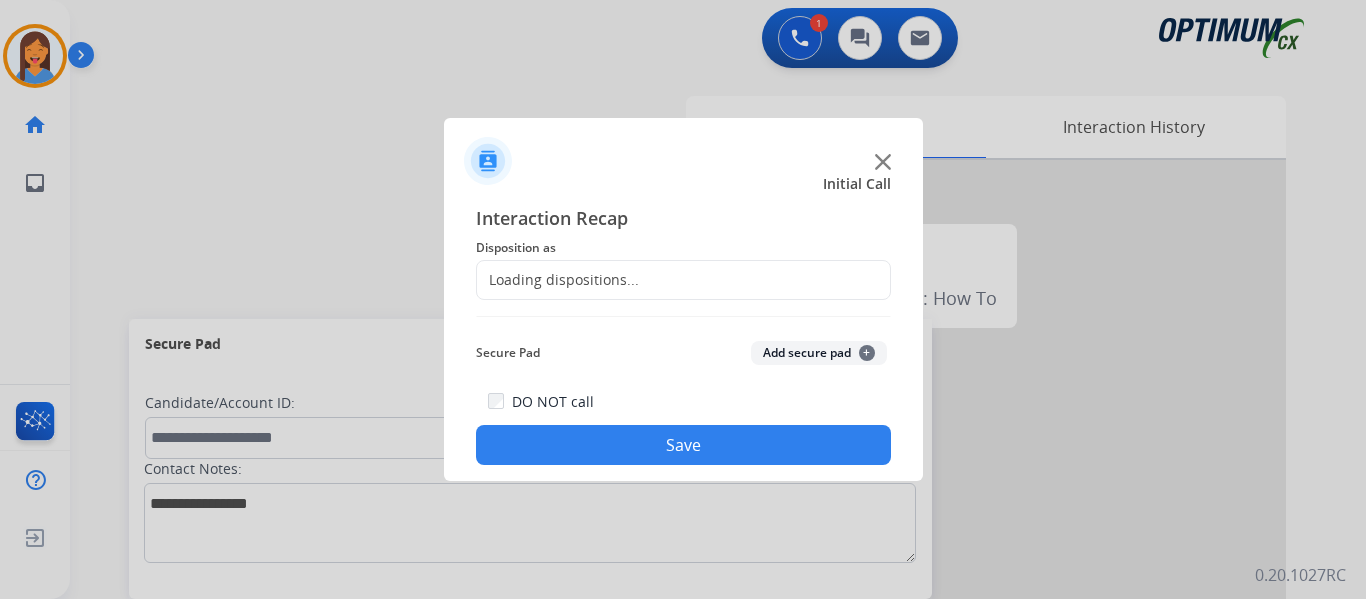 click on "Loading dispositions..." 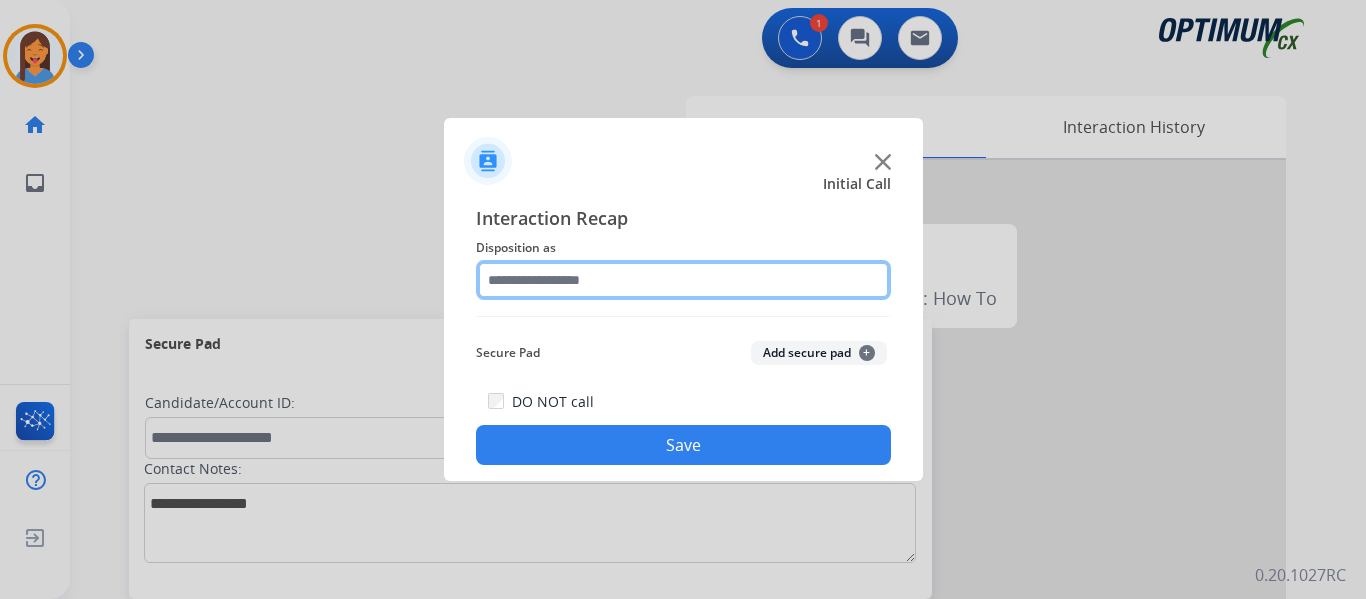 click 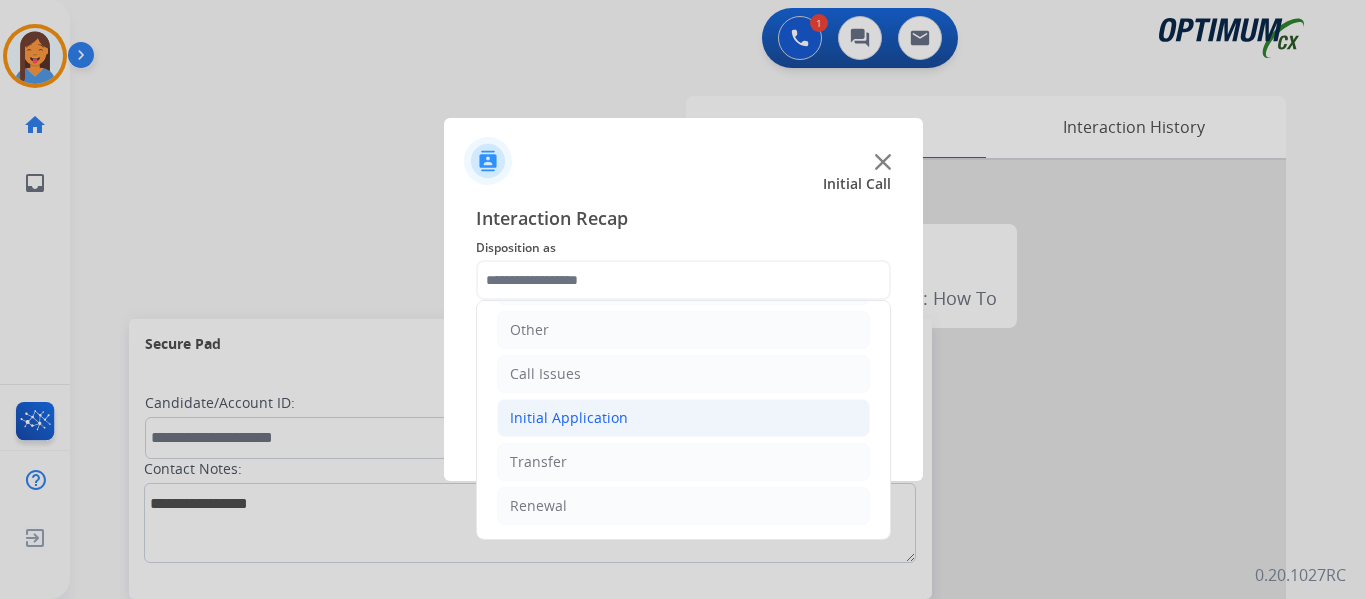 click on "Initial Application" 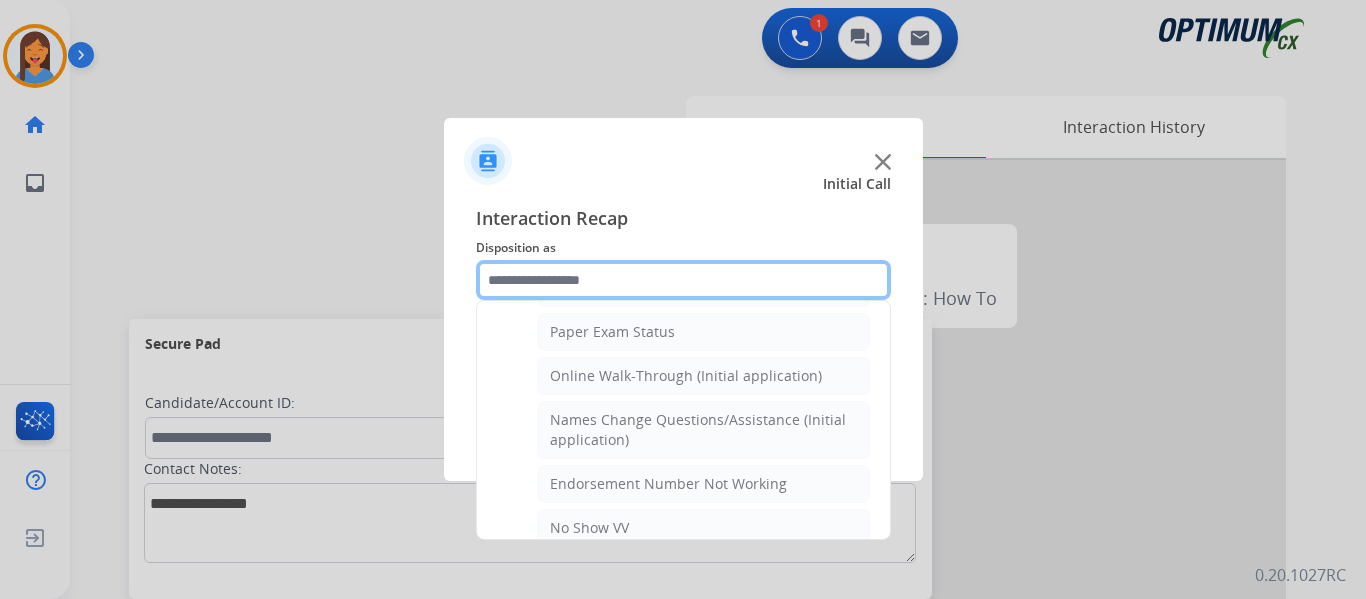 scroll, scrollTop: 436, scrollLeft: 0, axis: vertical 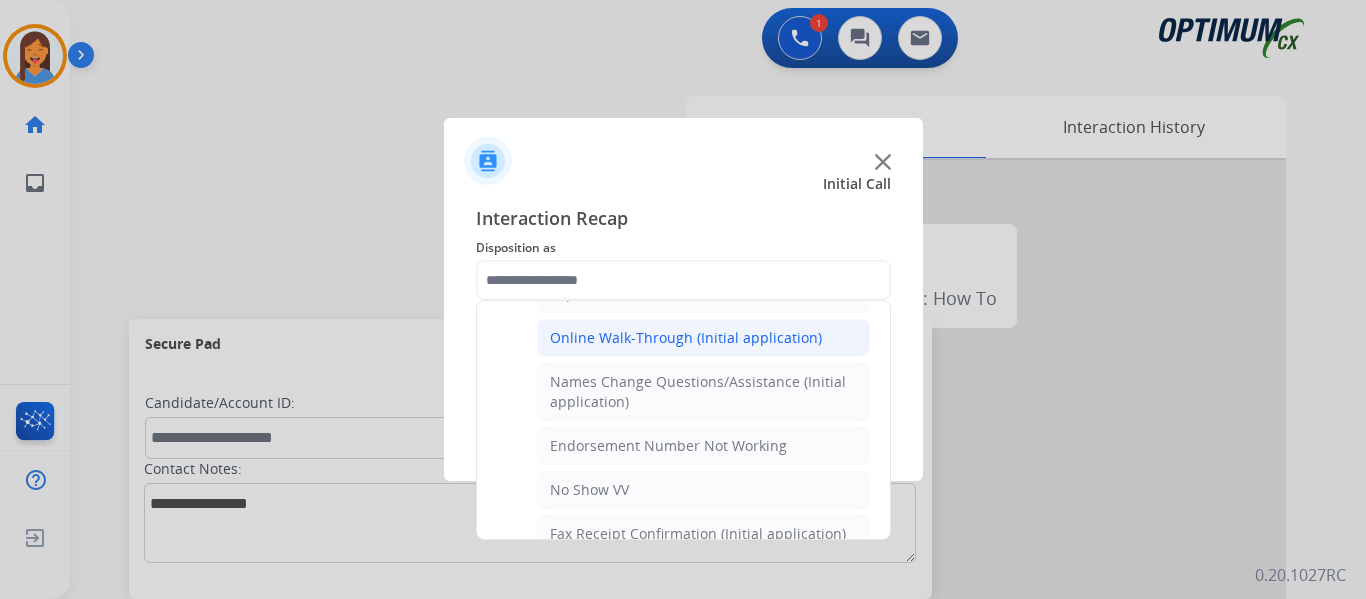 click on "Online Walk-Through (Initial application)" 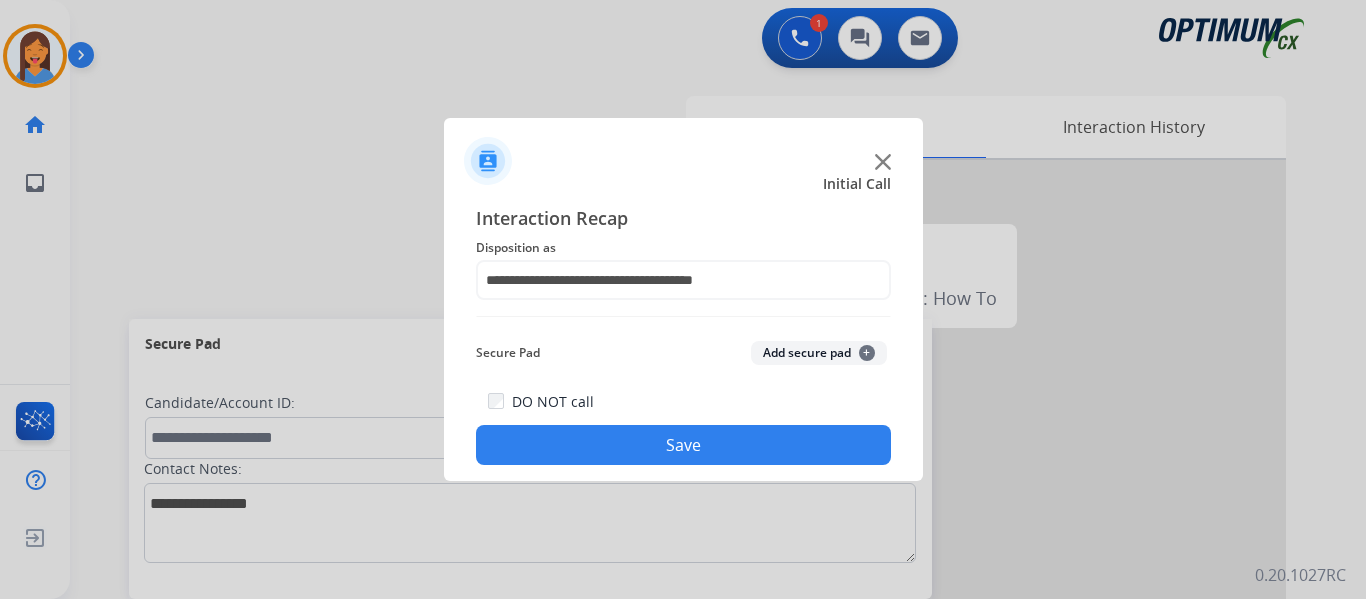 click on "Save" 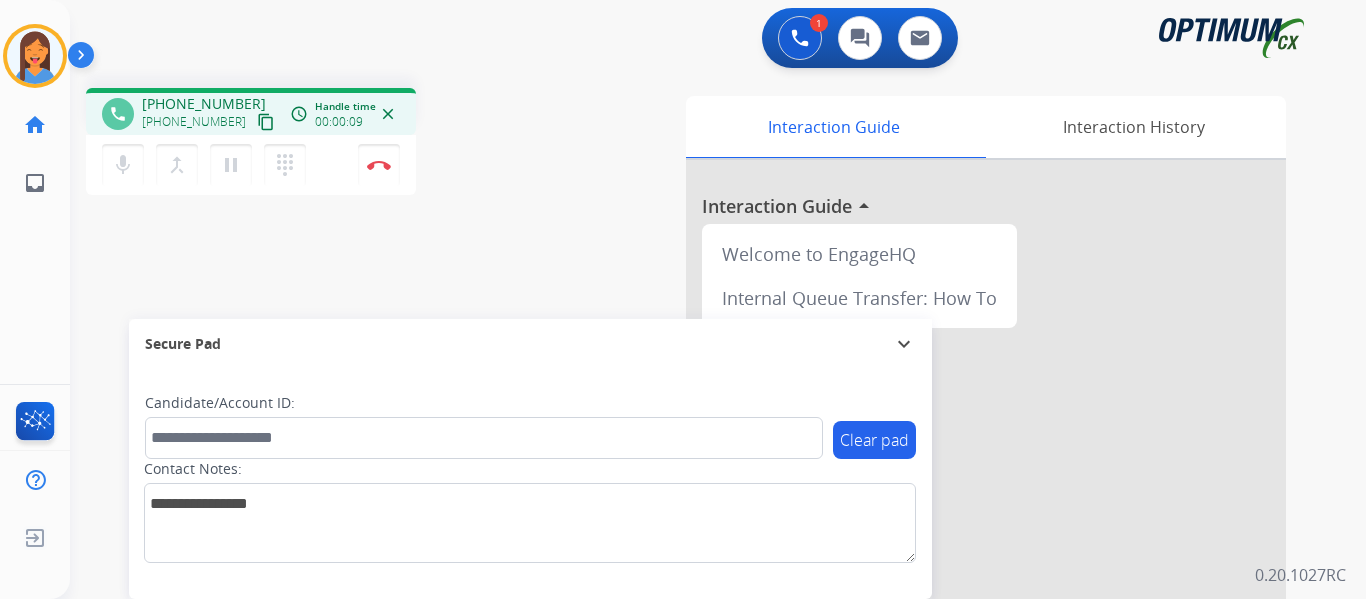 click on "content_copy" at bounding box center [266, 122] 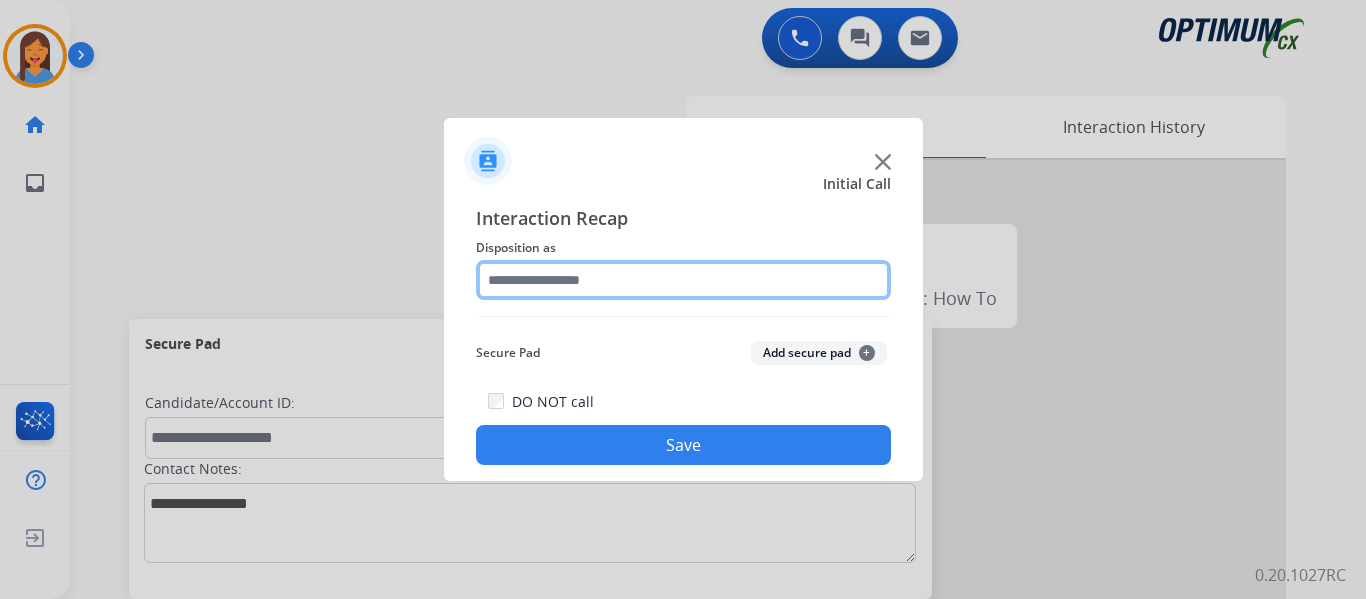 click 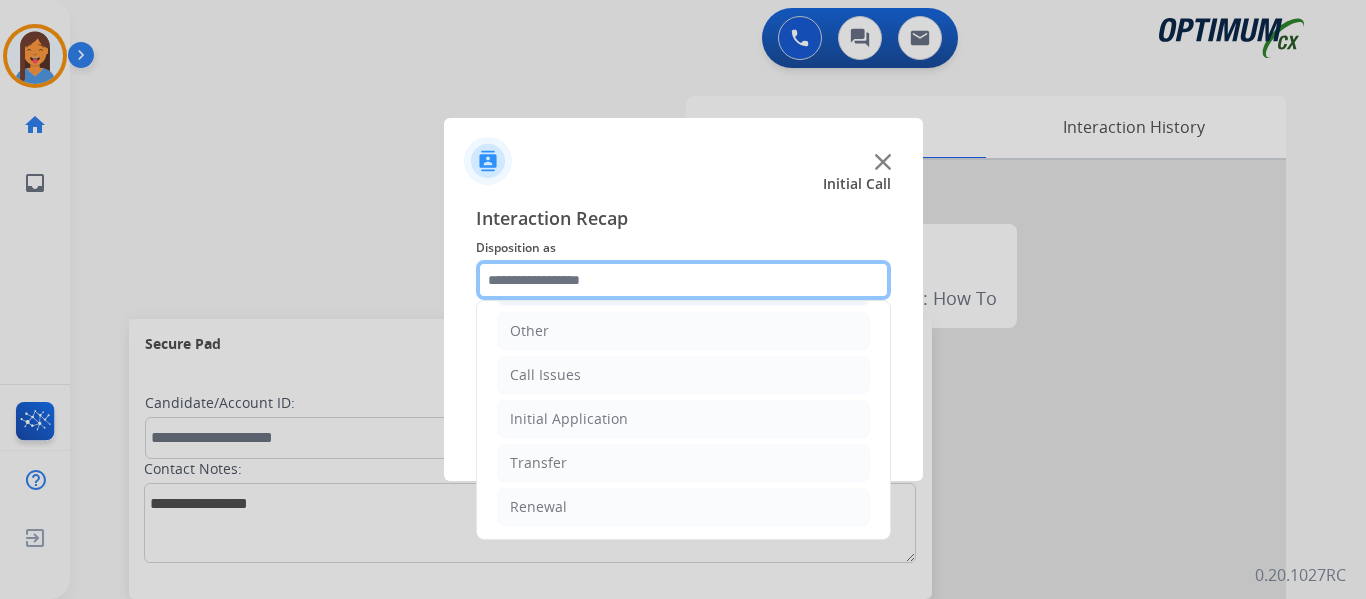 scroll, scrollTop: 136, scrollLeft: 0, axis: vertical 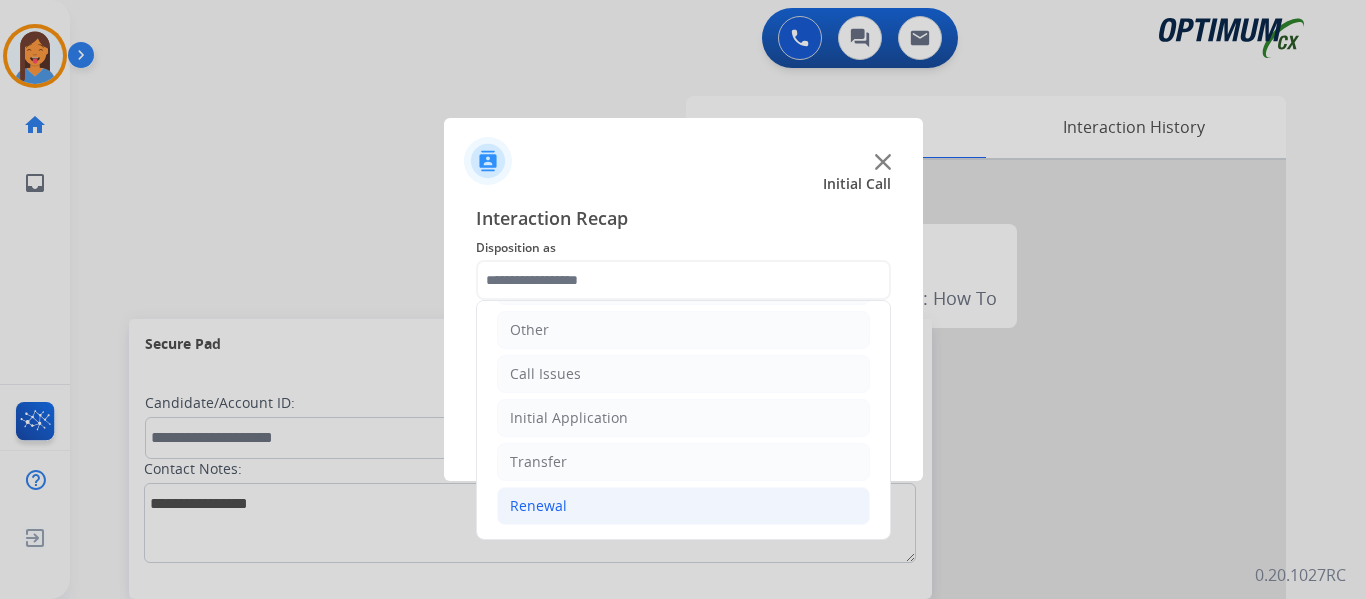 click on "Renewal" 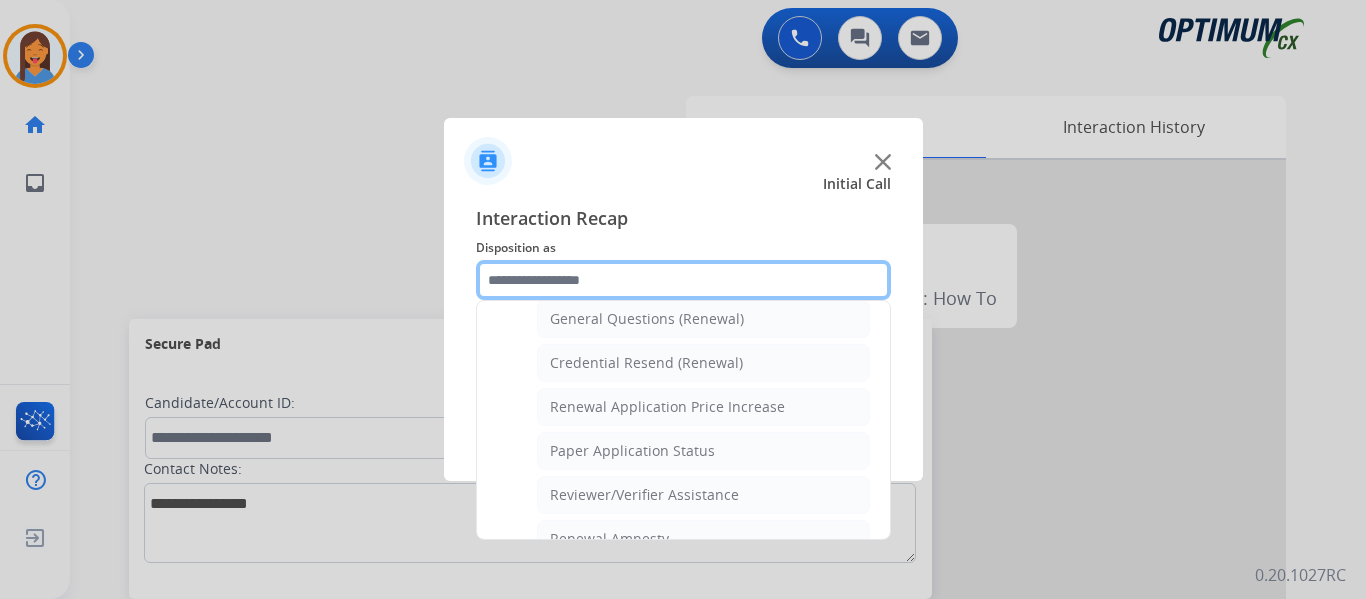 scroll, scrollTop: 572, scrollLeft: 0, axis: vertical 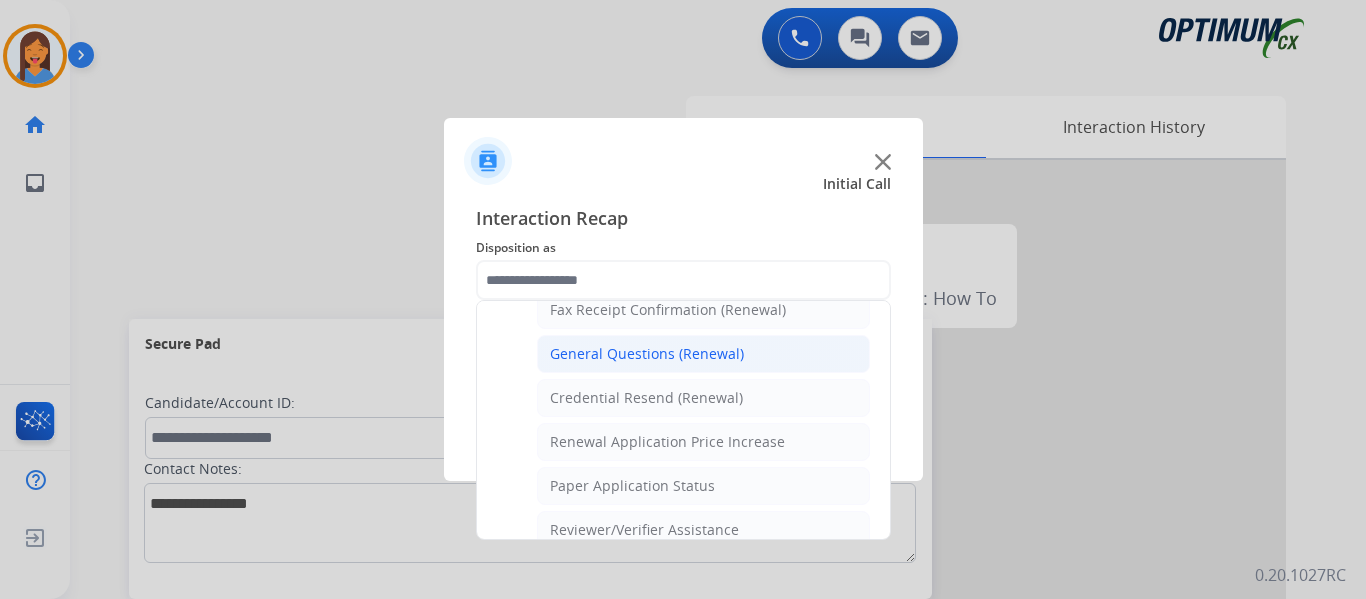 click on "General Questions (Renewal)" 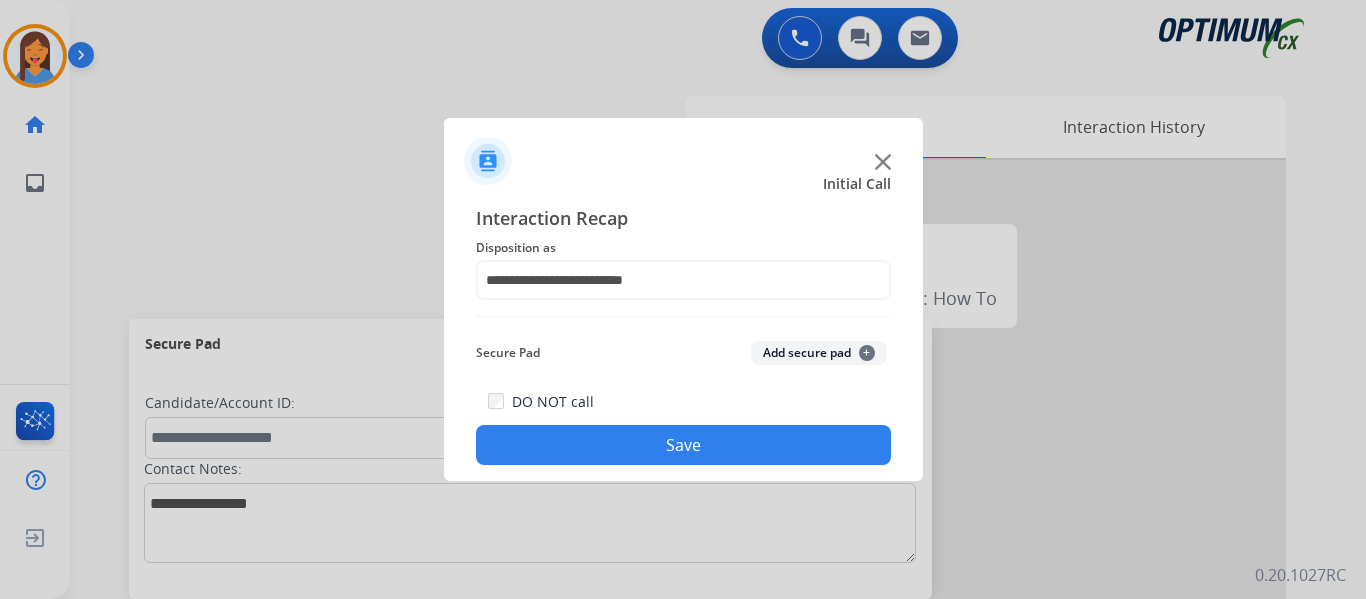 click on "Save" 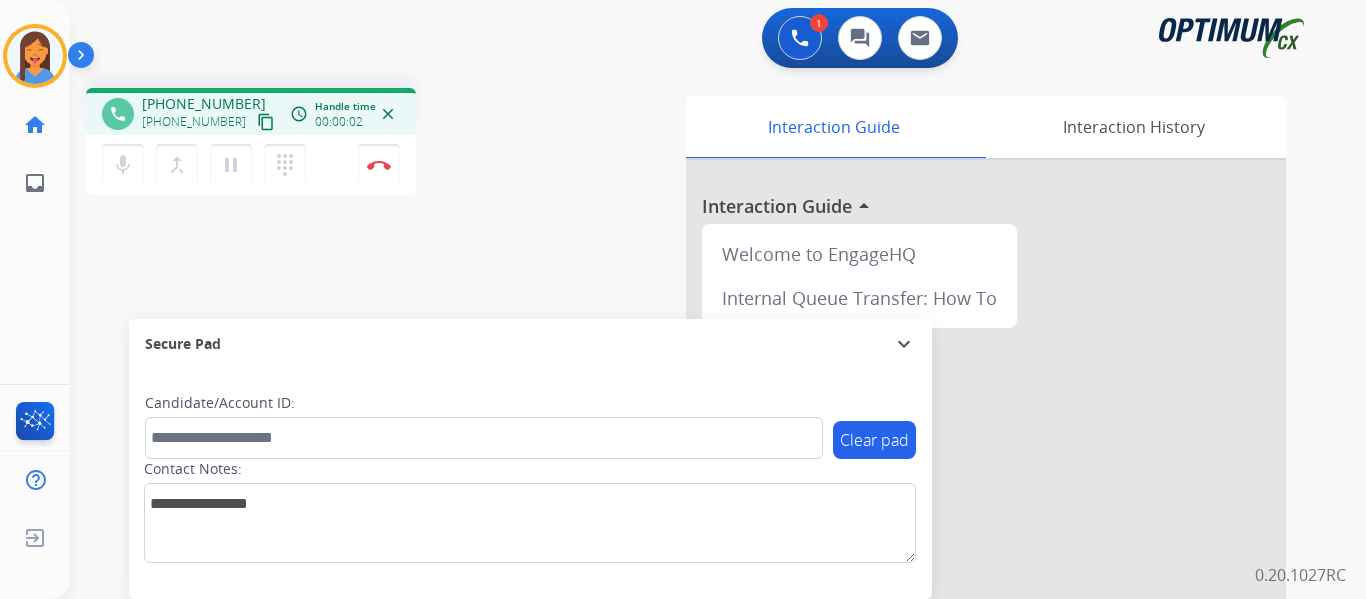 click on "content_copy" at bounding box center [266, 122] 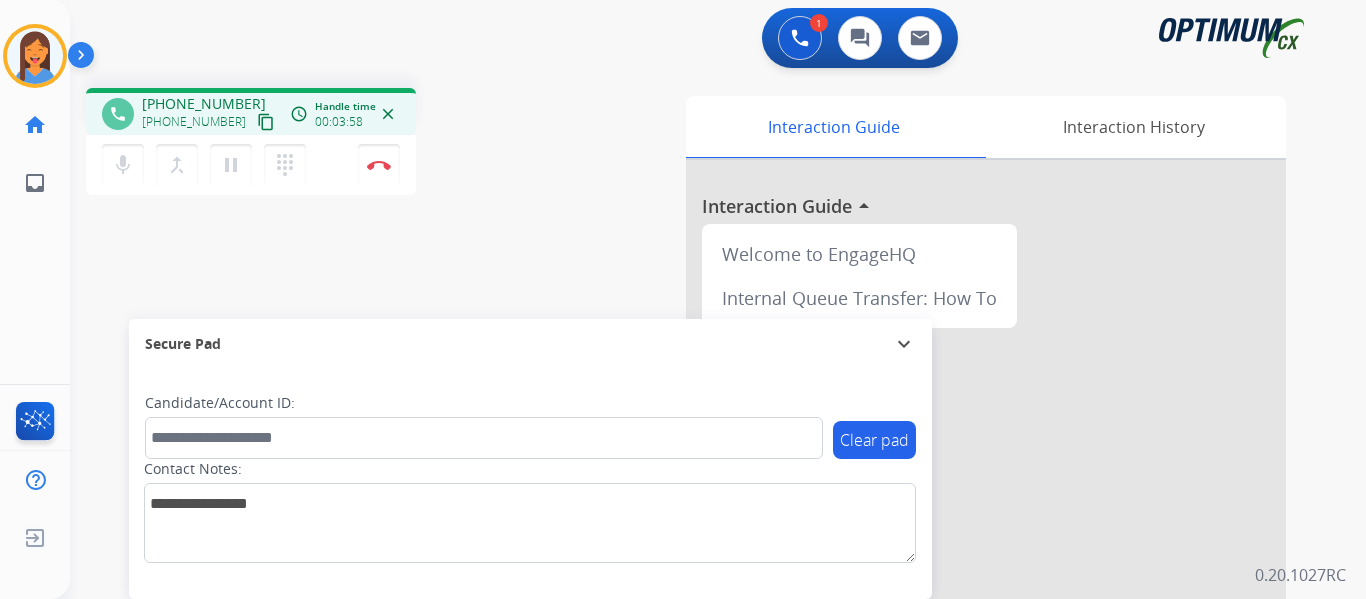 click on "content_copy" at bounding box center [266, 122] 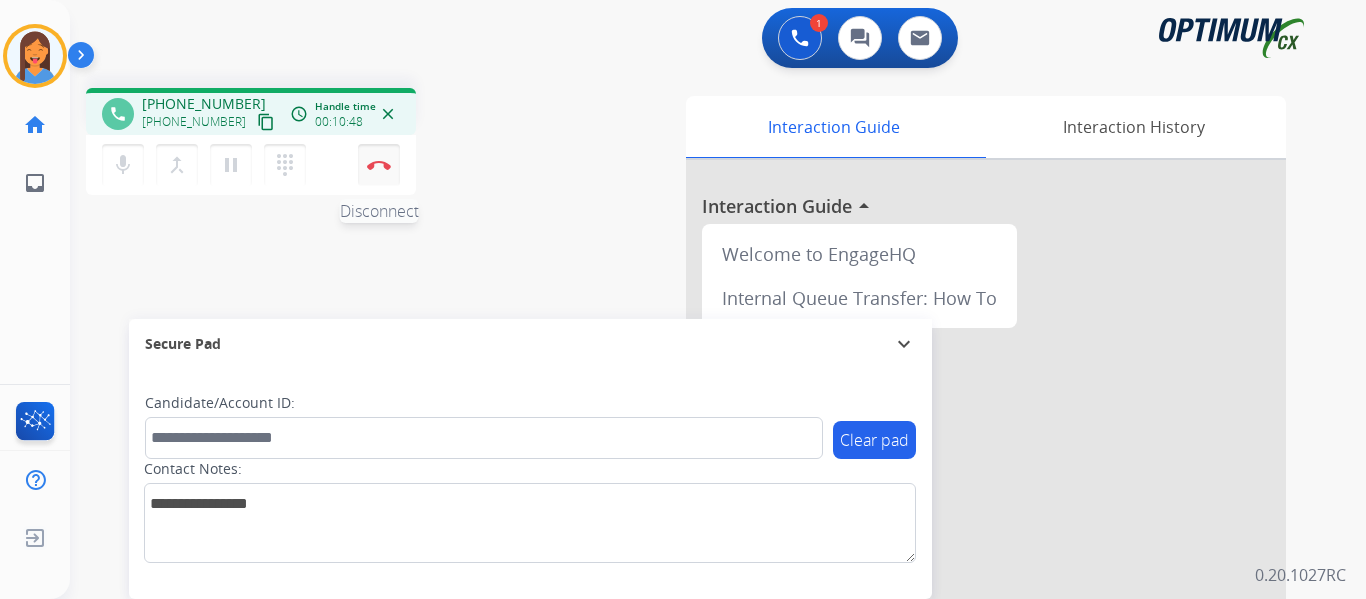 click at bounding box center [379, 165] 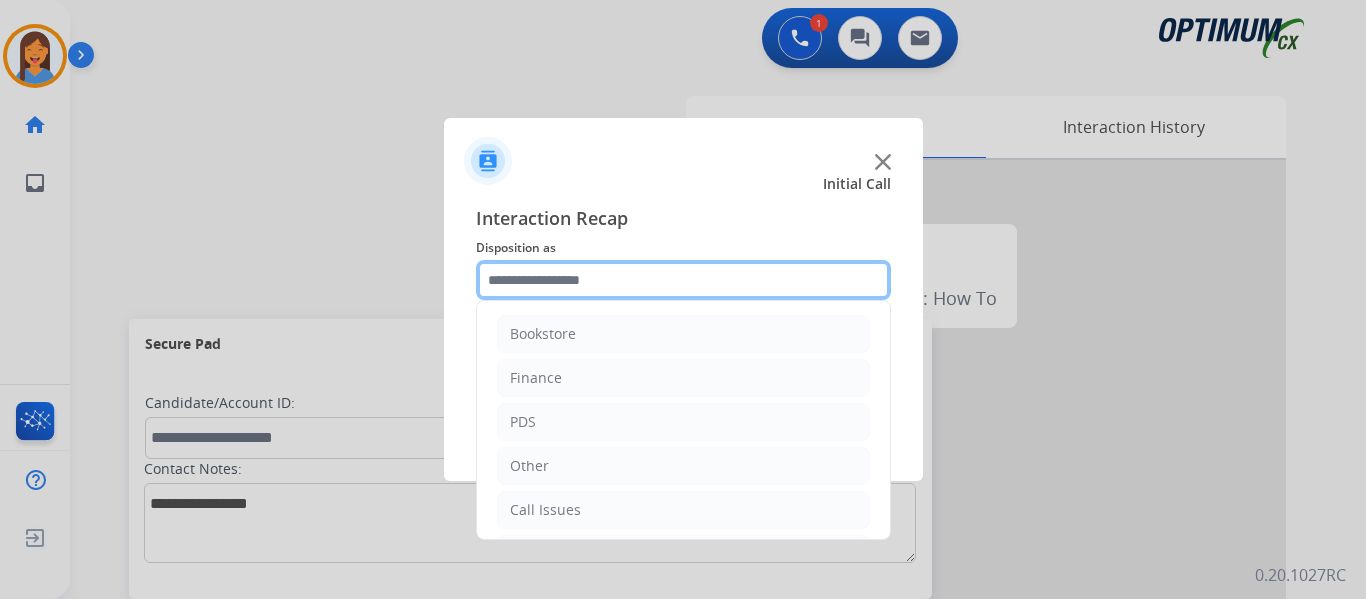 click 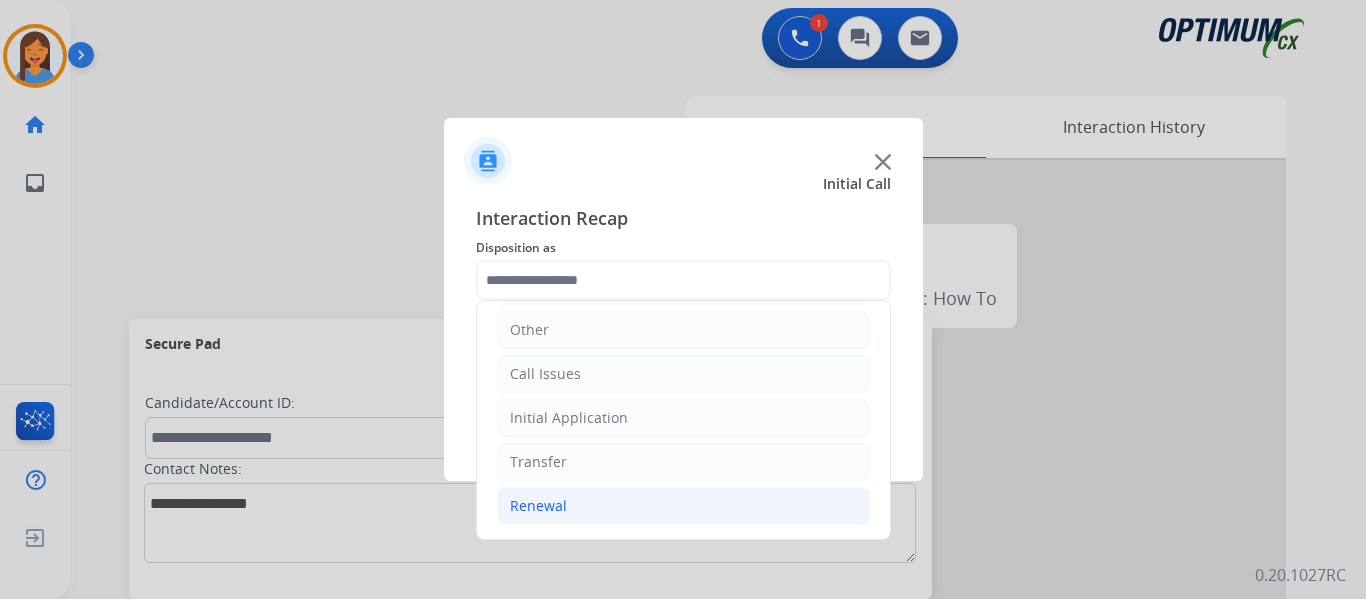 click on "Renewal" 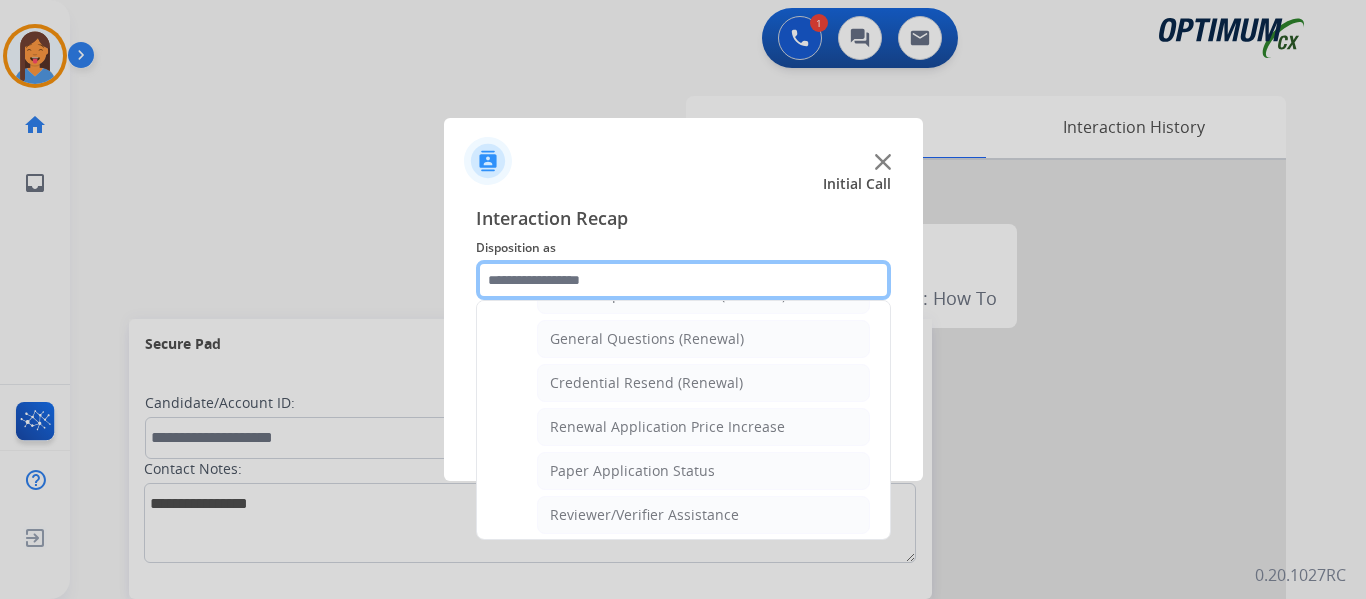 scroll, scrollTop: 636, scrollLeft: 0, axis: vertical 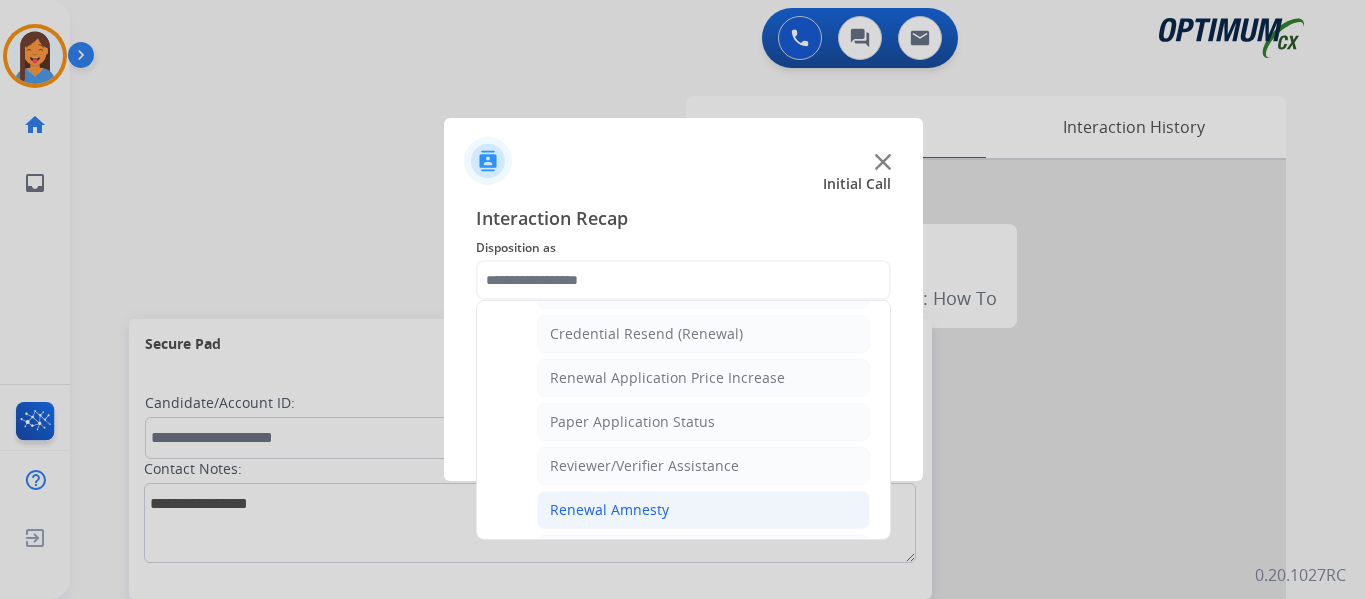 click on "Renewal Amnesty" 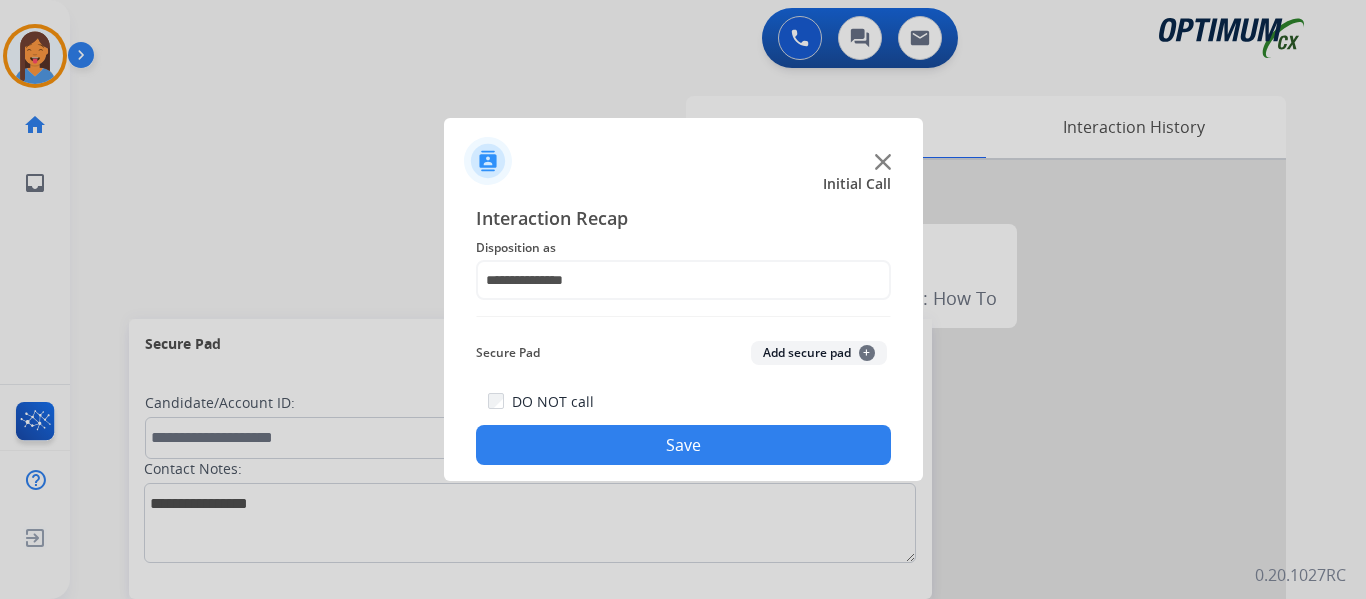 click on "Save" 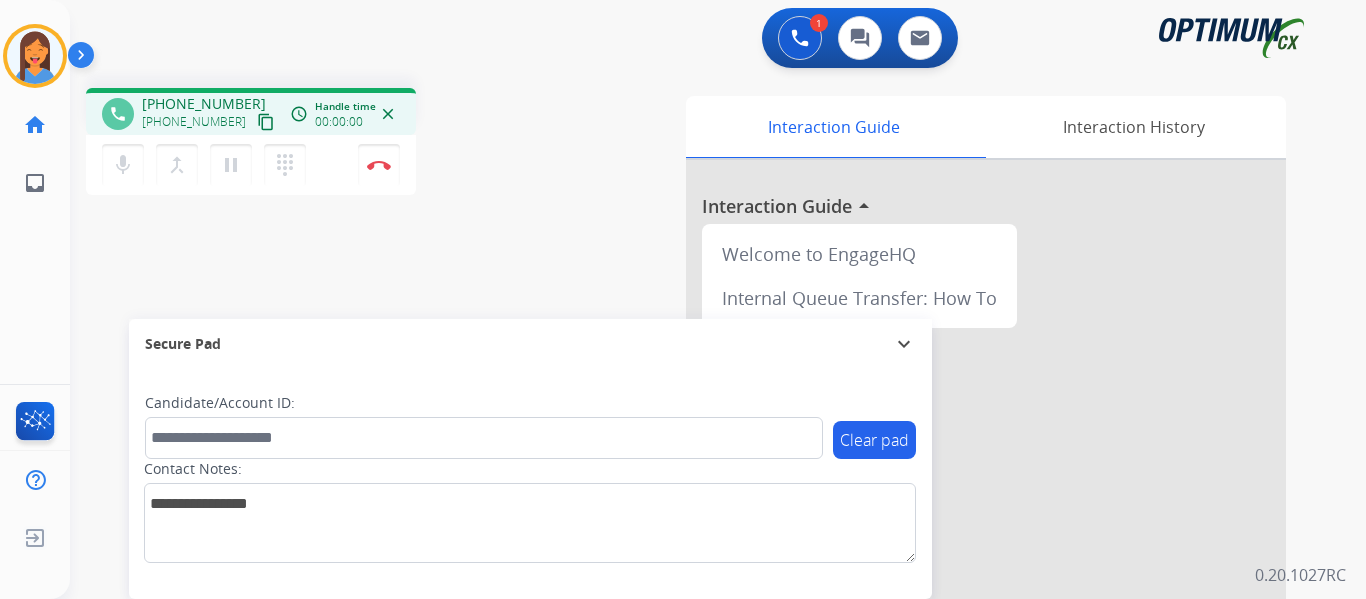 click on "content_copy" at bounding box center [266, 122] 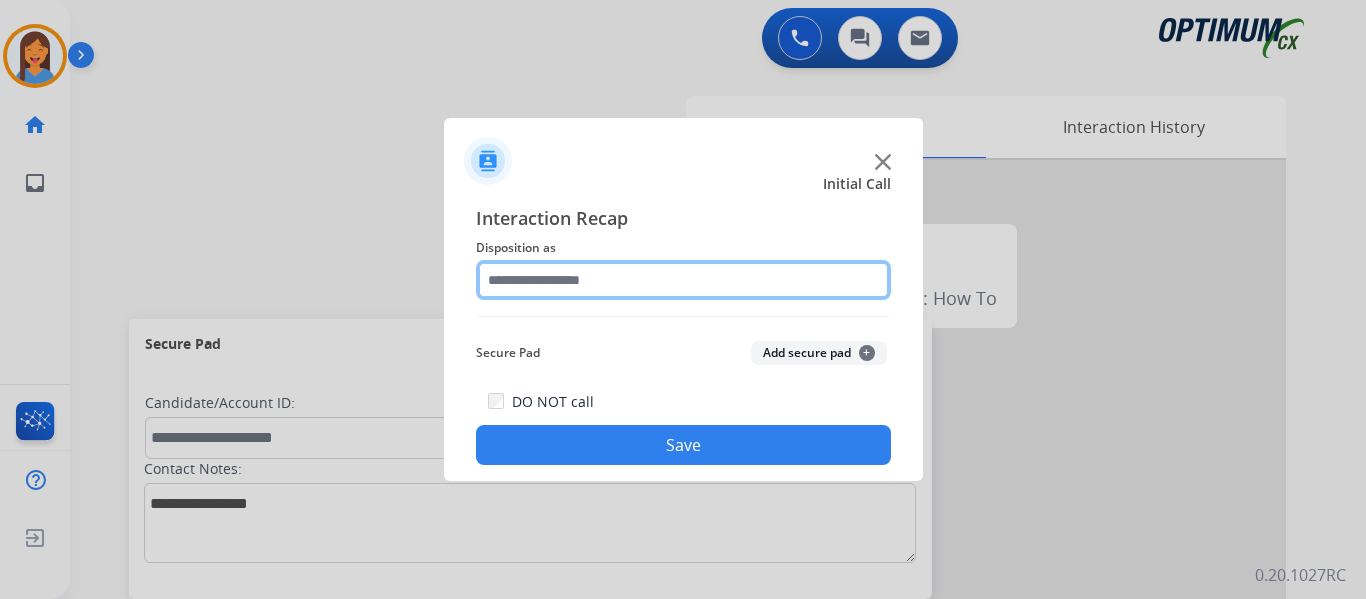 click 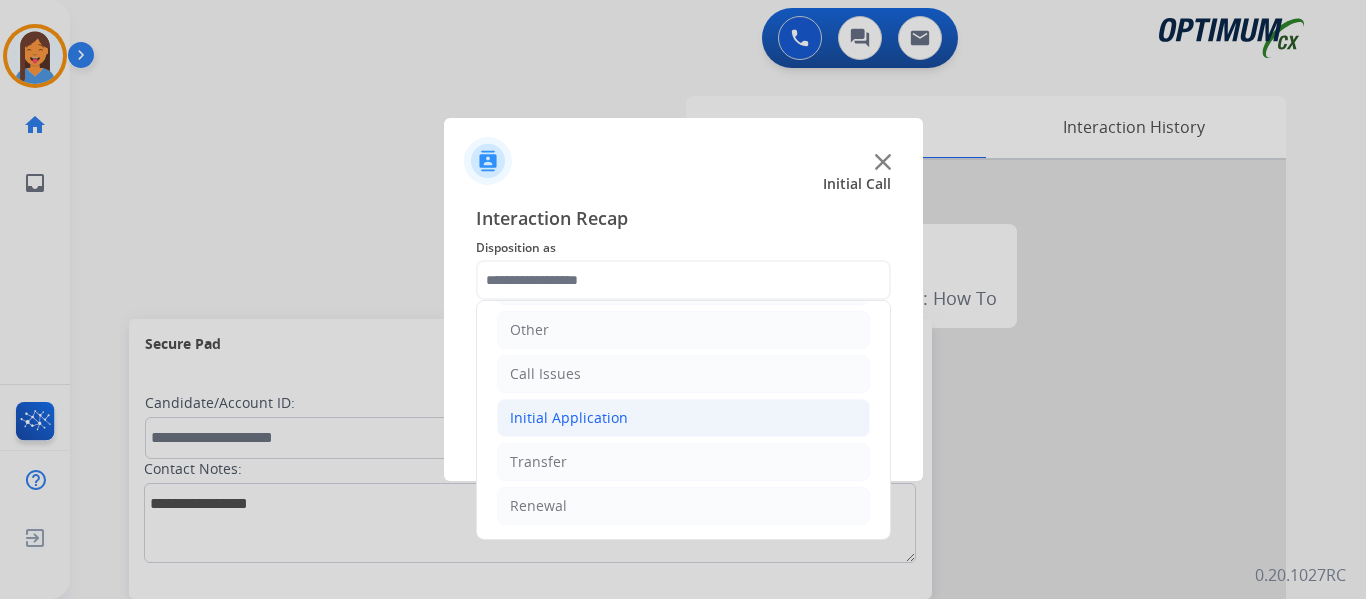click on "Initial Application" 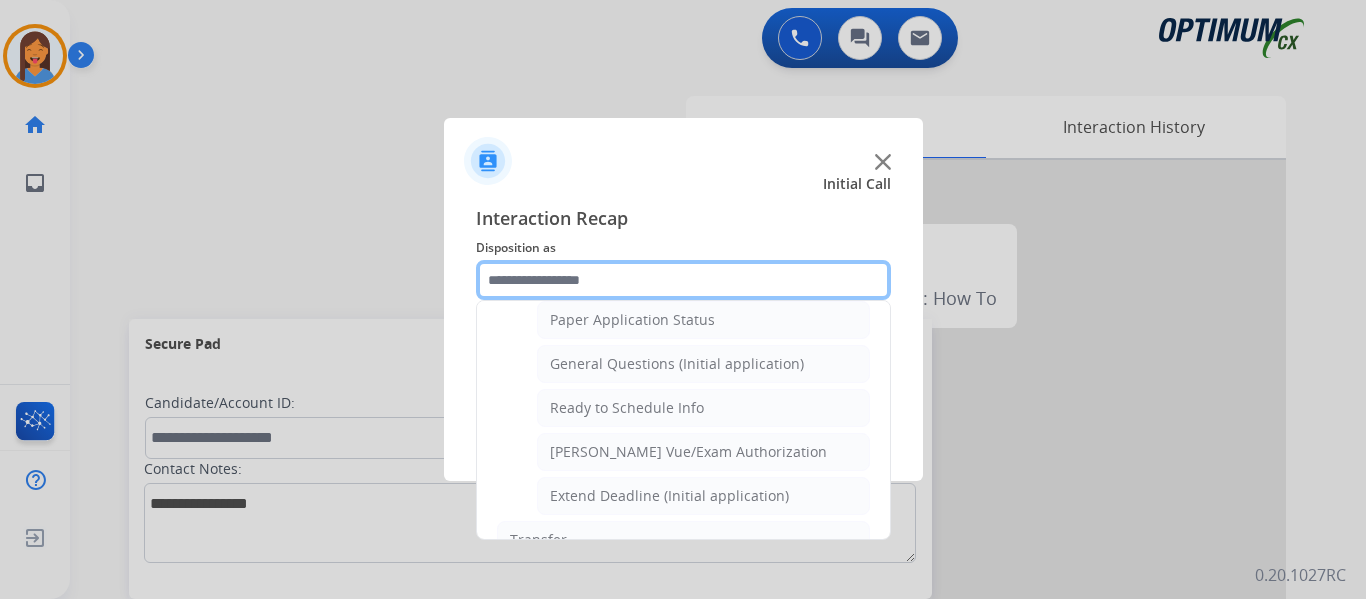 scroll, scrollTop: 1136, scrollLeft: 0, axis: vertical 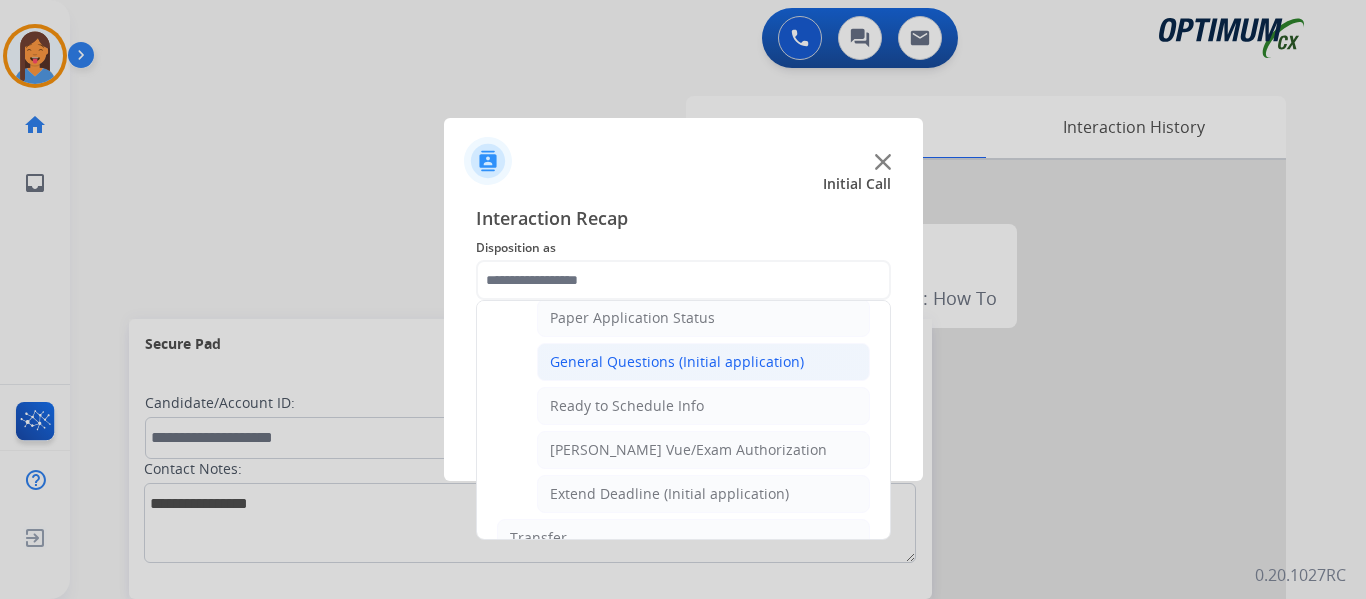 click on "General Questions (Initial application)" 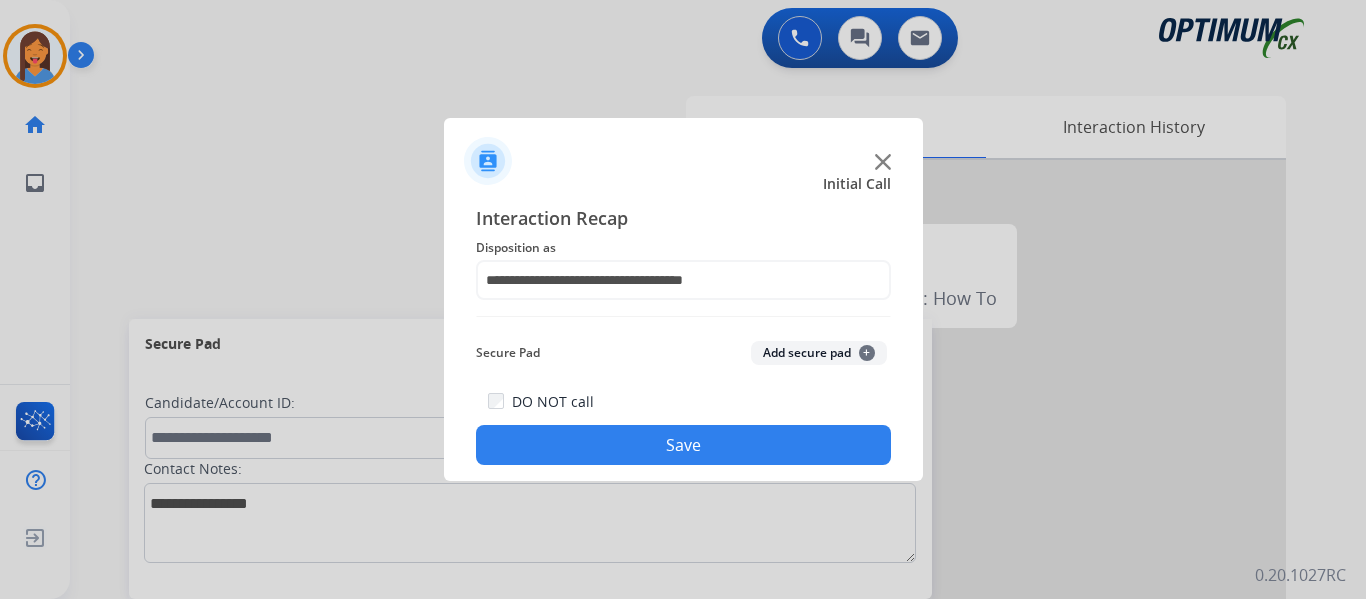 click on "Save" 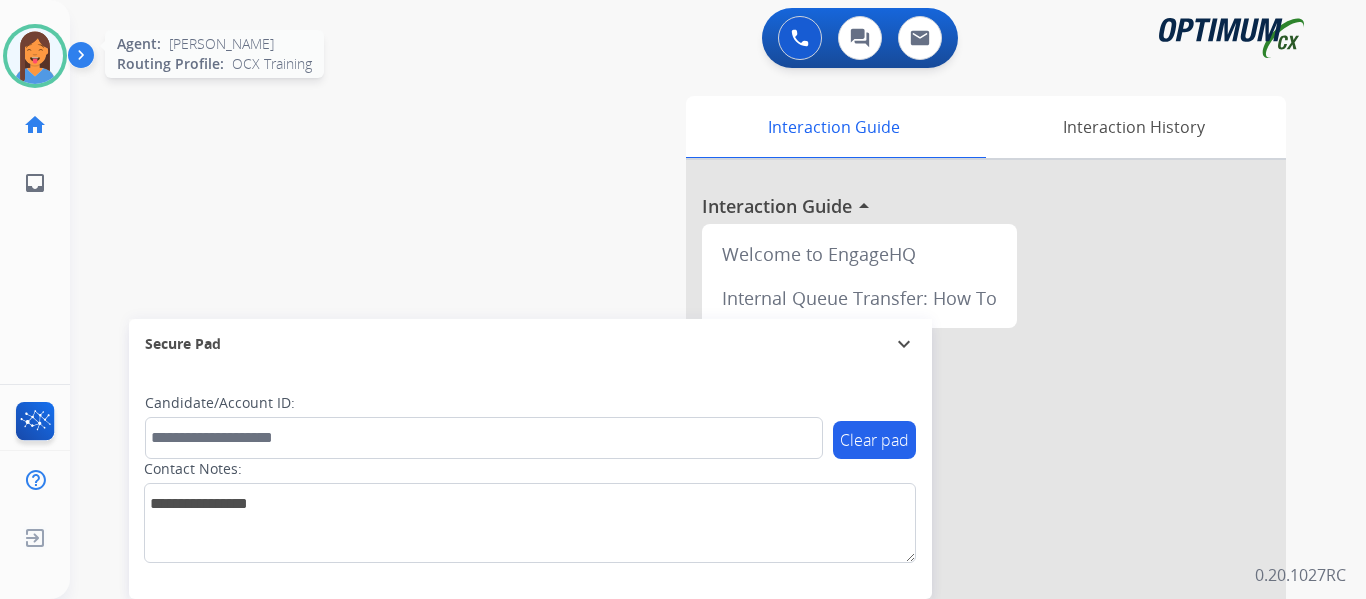 click at bounding box center (35, 56) 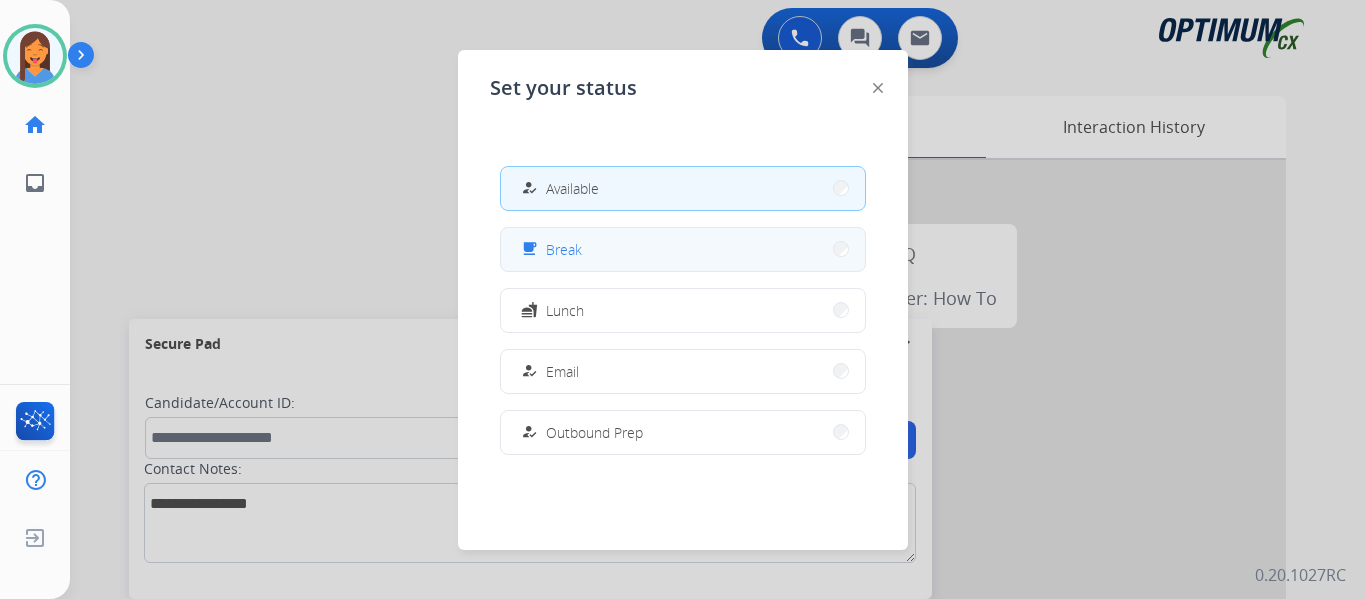 click on "free_breakfast Break" at bounding box center (683, 249) 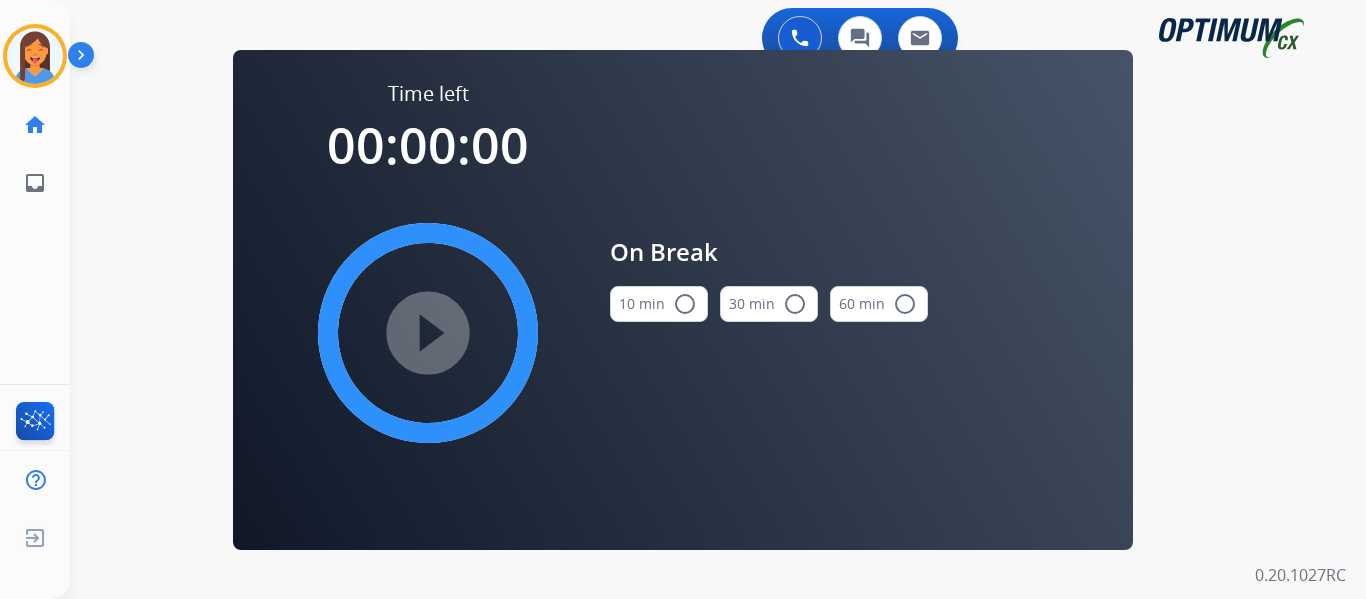 click on "10 min  radio_button_unchecked" at bounding box center [659, 304] 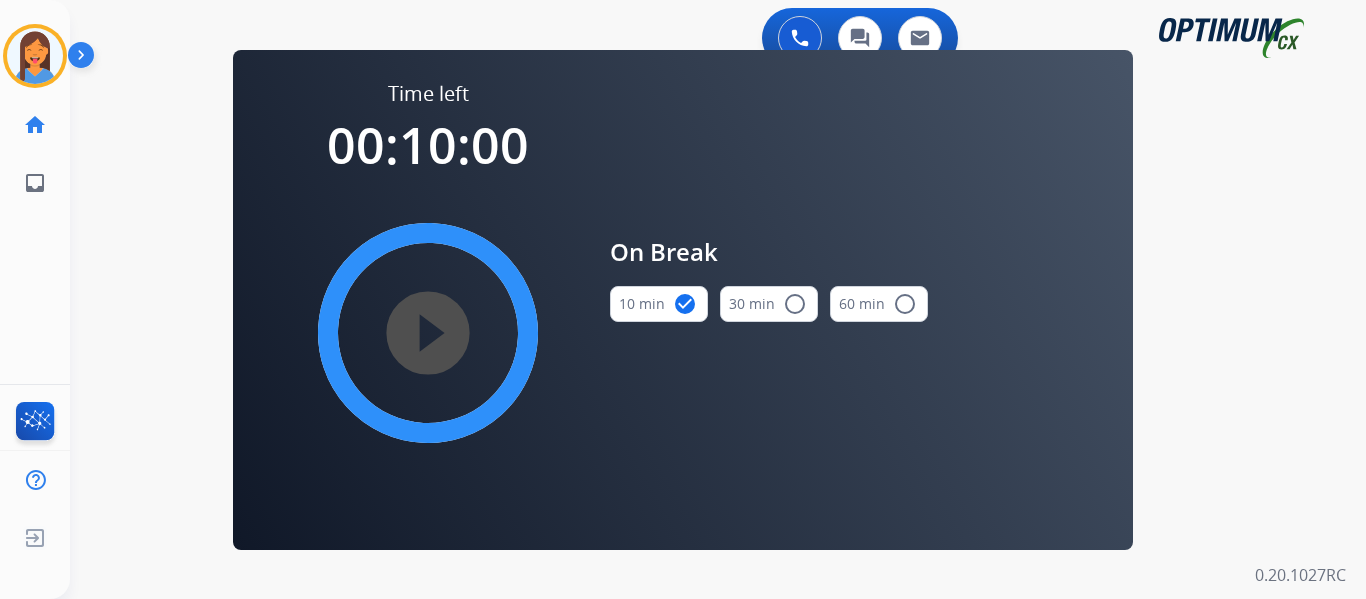 click on "play_circle_filled" at bounding box center (428, 333) 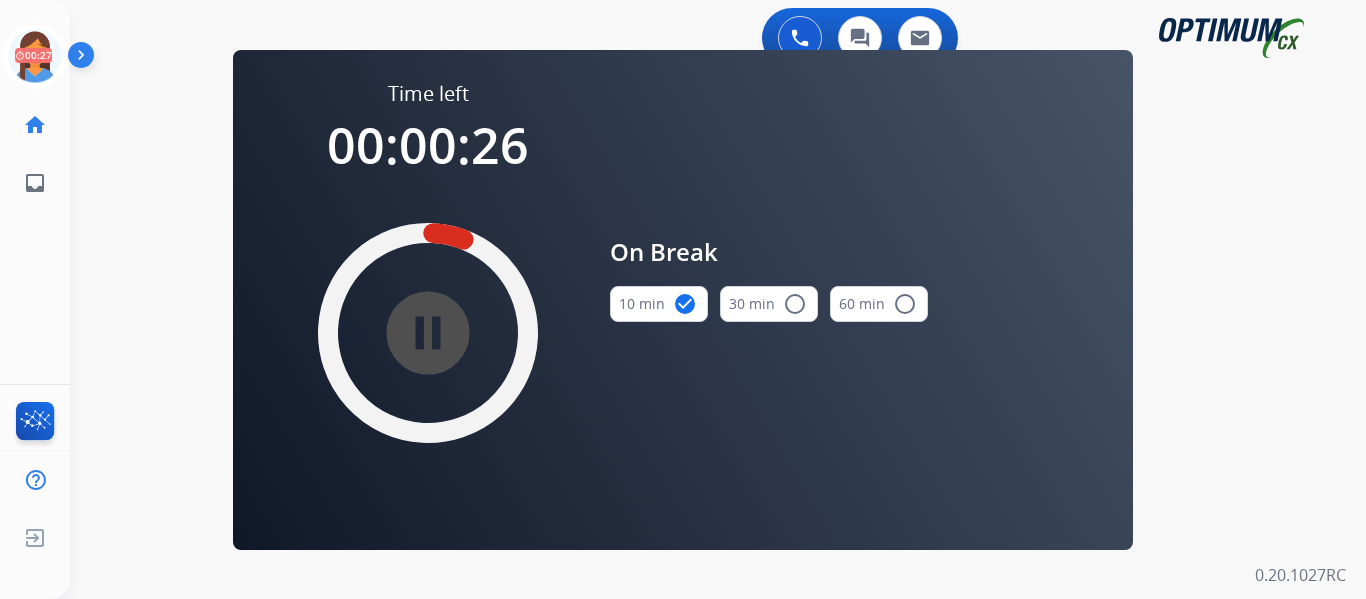 drag, startPoint x: 45, startPoint y: 49, endPoint x: 77, endPoint y: 56, distance: 32.75668 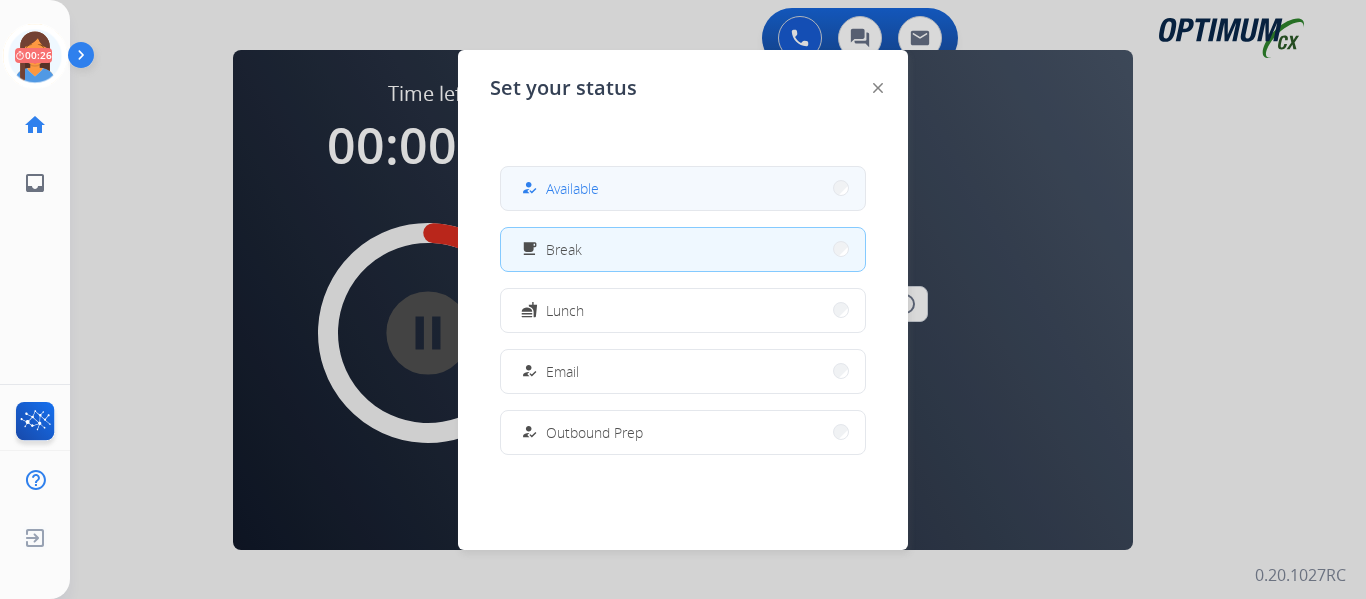 click on "Available" at bounding box center (572, 188) 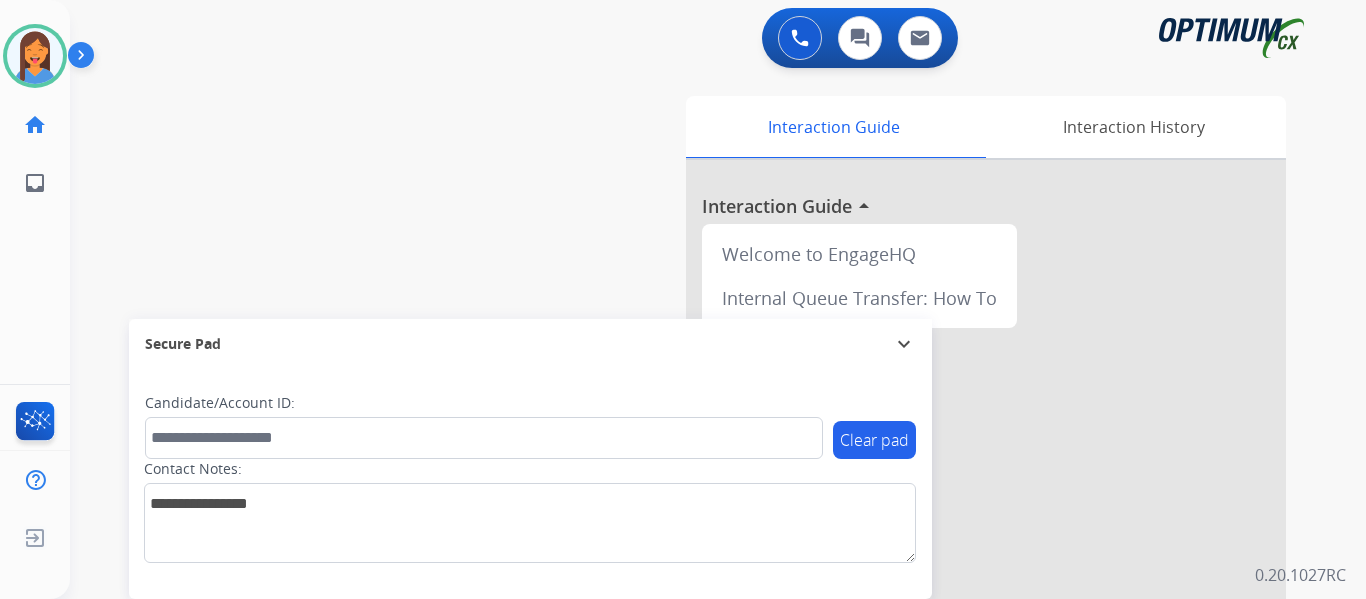 click on "swap_horiz Break voice bridge close_fullscreen Connect 3-Way Call merge_type Separate 3-Way Call  Interaction Guide   Interaction History  Interaction Guide arrow_drop_up  Welcome to EngageHQ   Internal Queue Transfer: How To  Secure Pad expand_more Clear pad Candidate/Account ID: Contact Notes:" at bounding box center [694, 489] 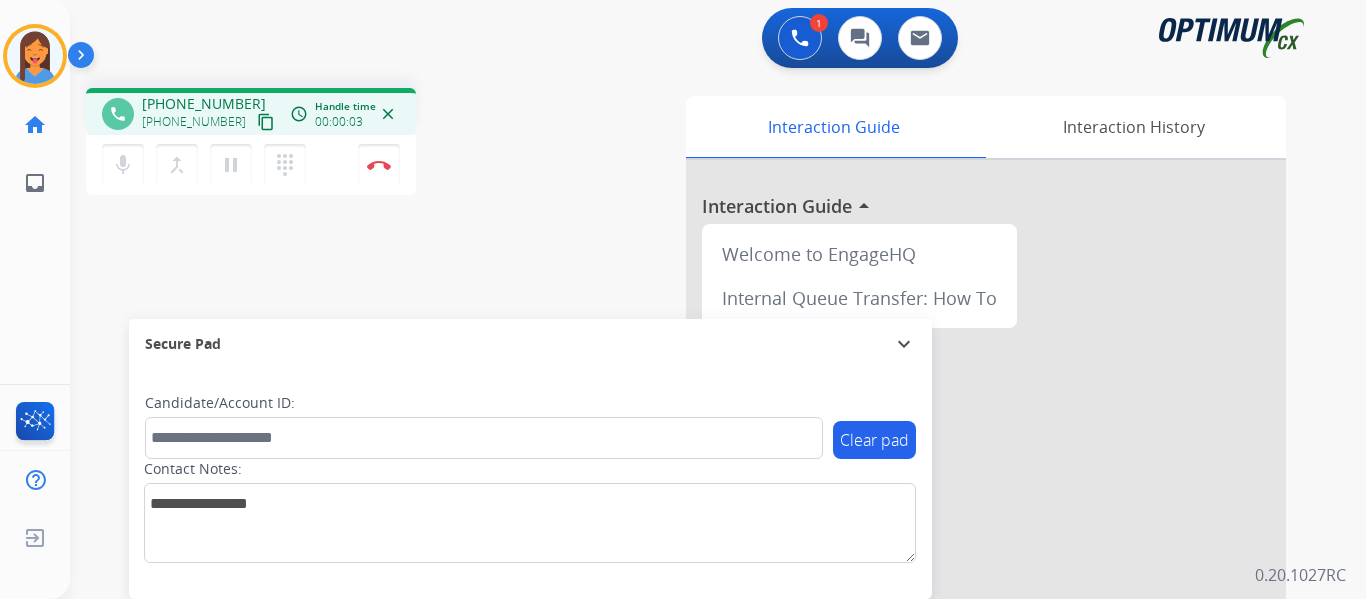 drag, startPoint x: 244, startPoint y: 117, endPoint x: 270, endPoint y: 130, distance: 29.068884 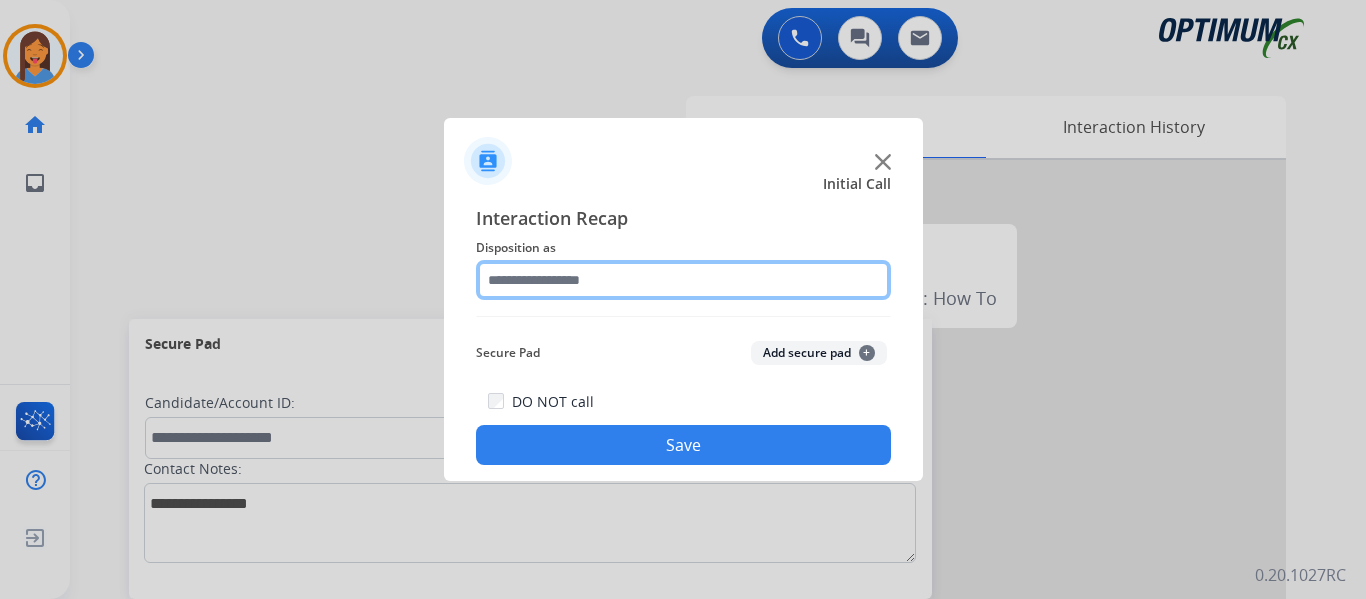click 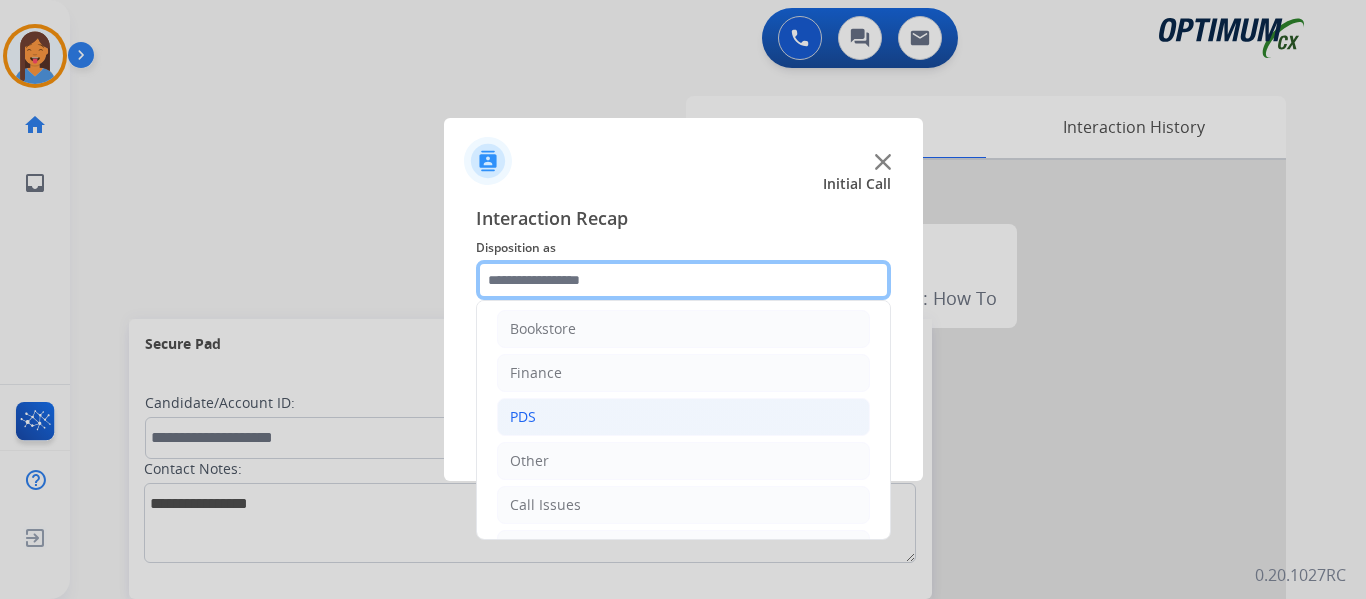 scroll, scrollTop: 0, scrollLeft: 0, axis: both 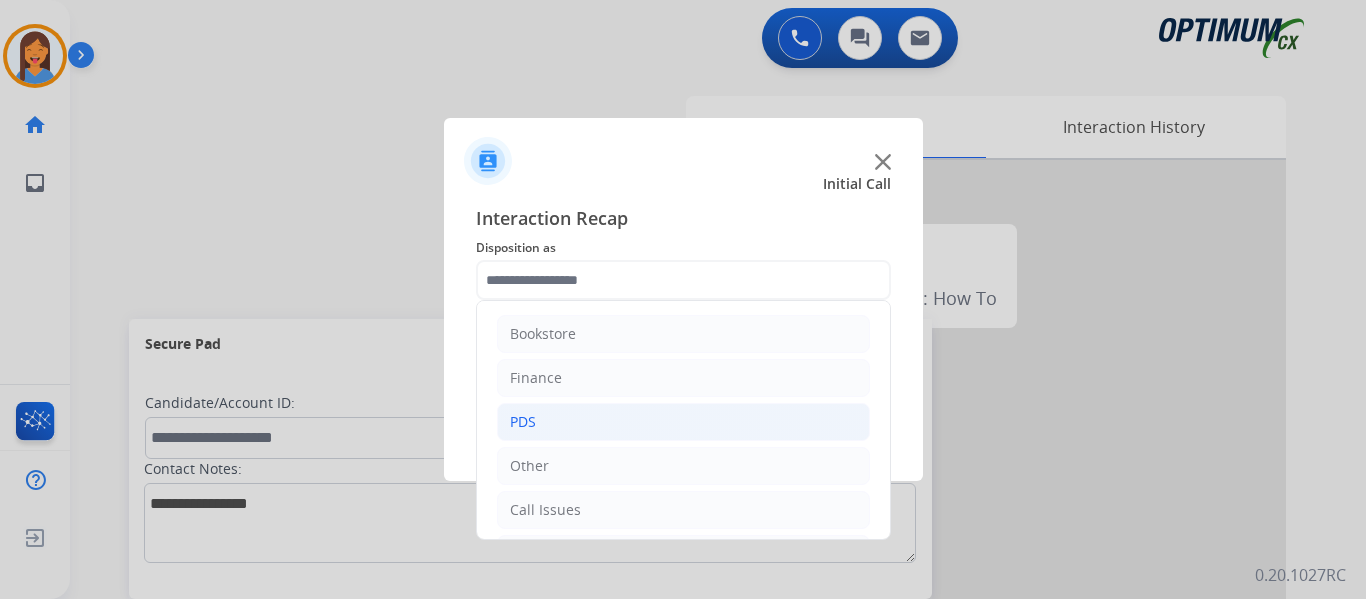 click on "PDS" 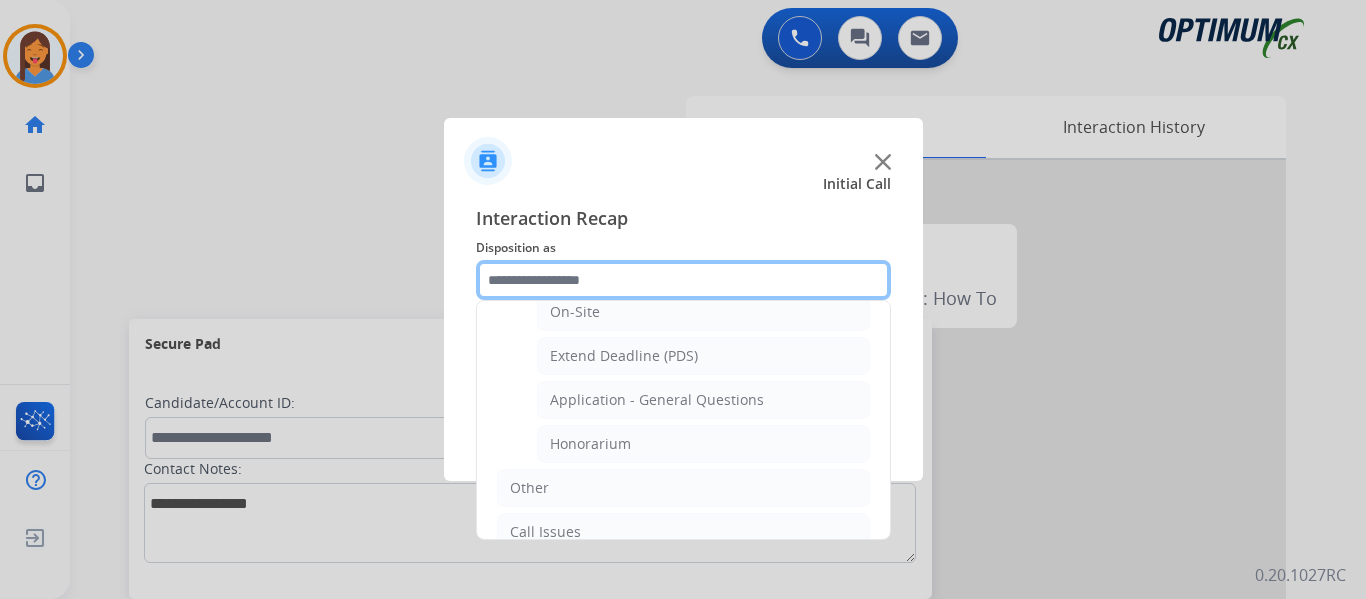 scroll, scrollTop: 500, scrollLeft: 0, axis: vertical 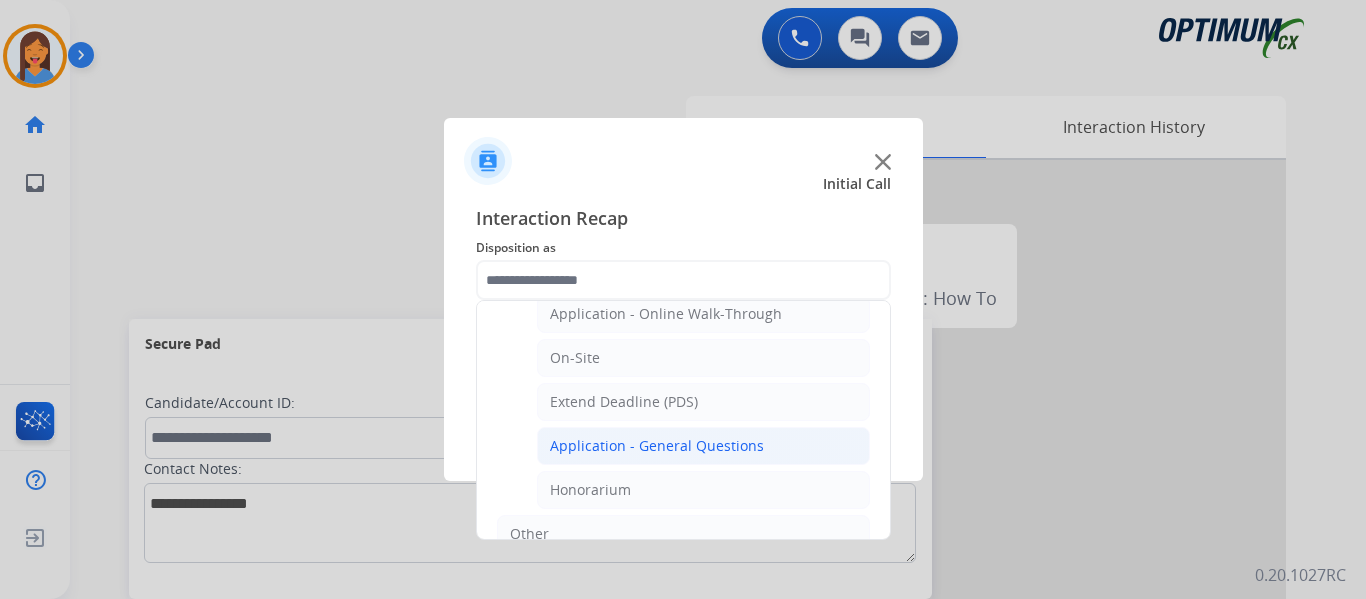 click on "Application - General Questions" 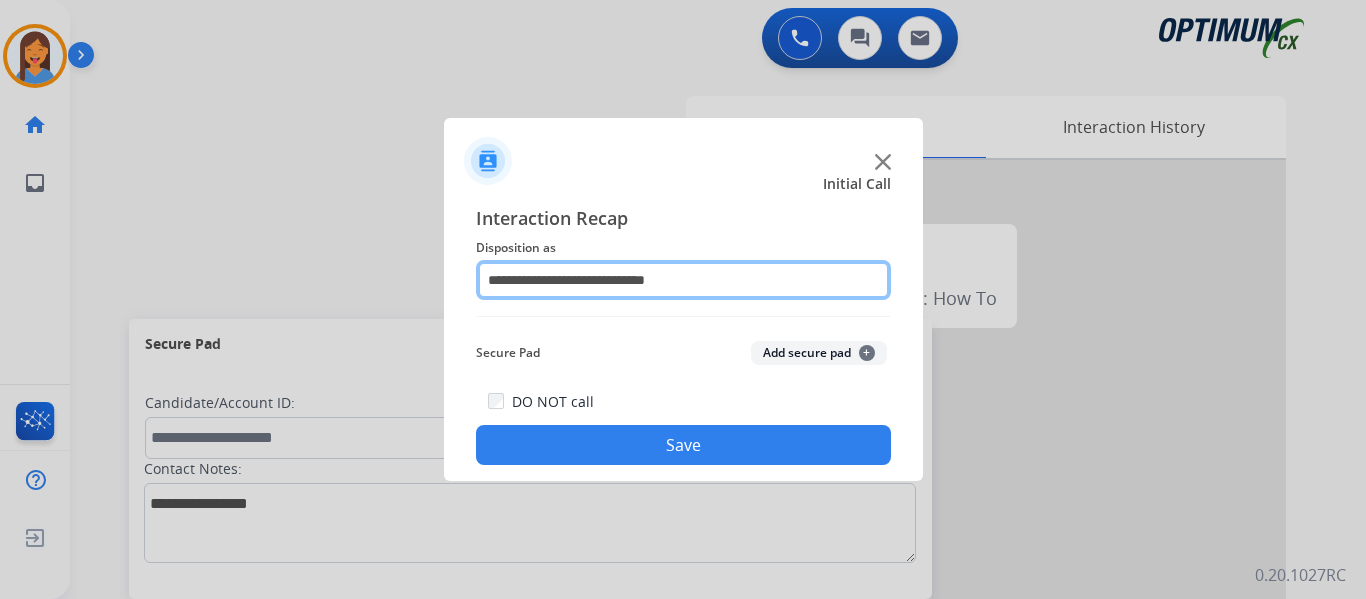 click on "**********" 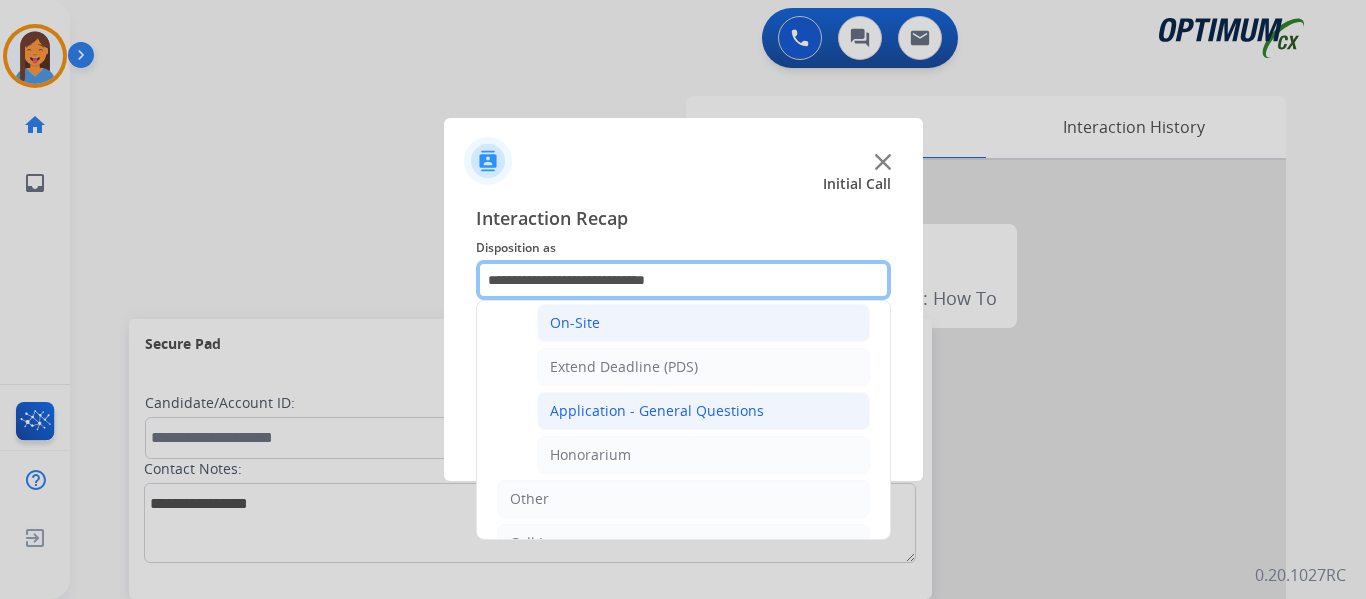 scroll, scrollTop: 600, scrollLeft: 0, axis: vertical 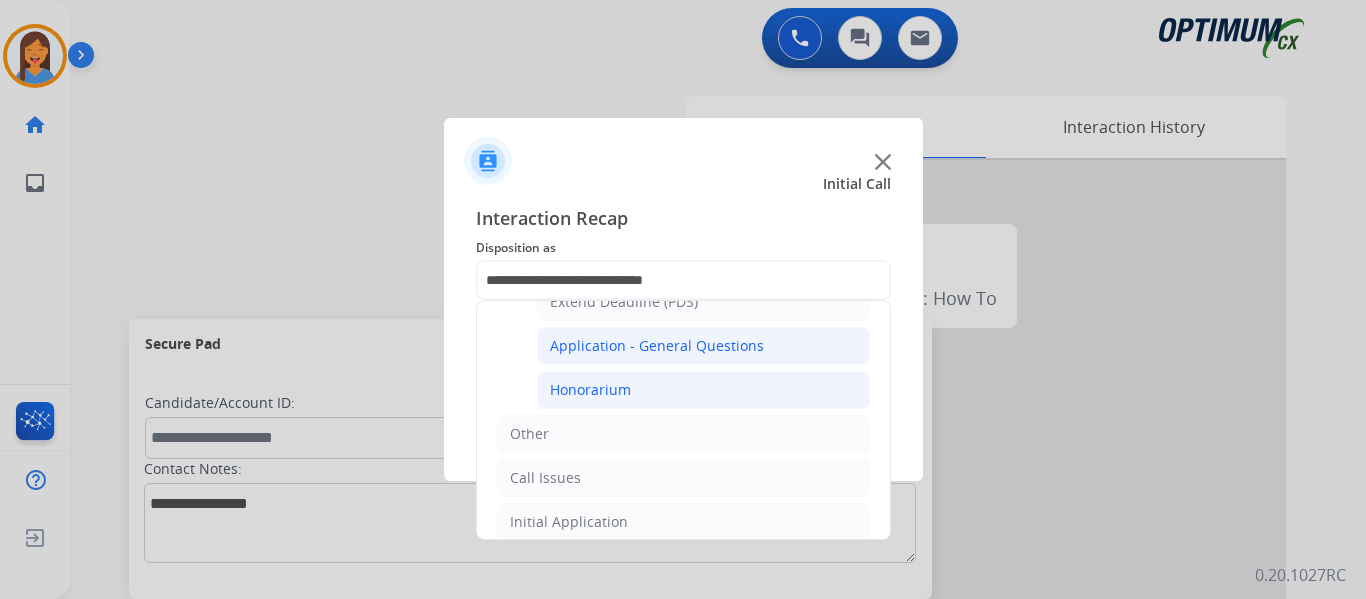 click on "Honorarium" 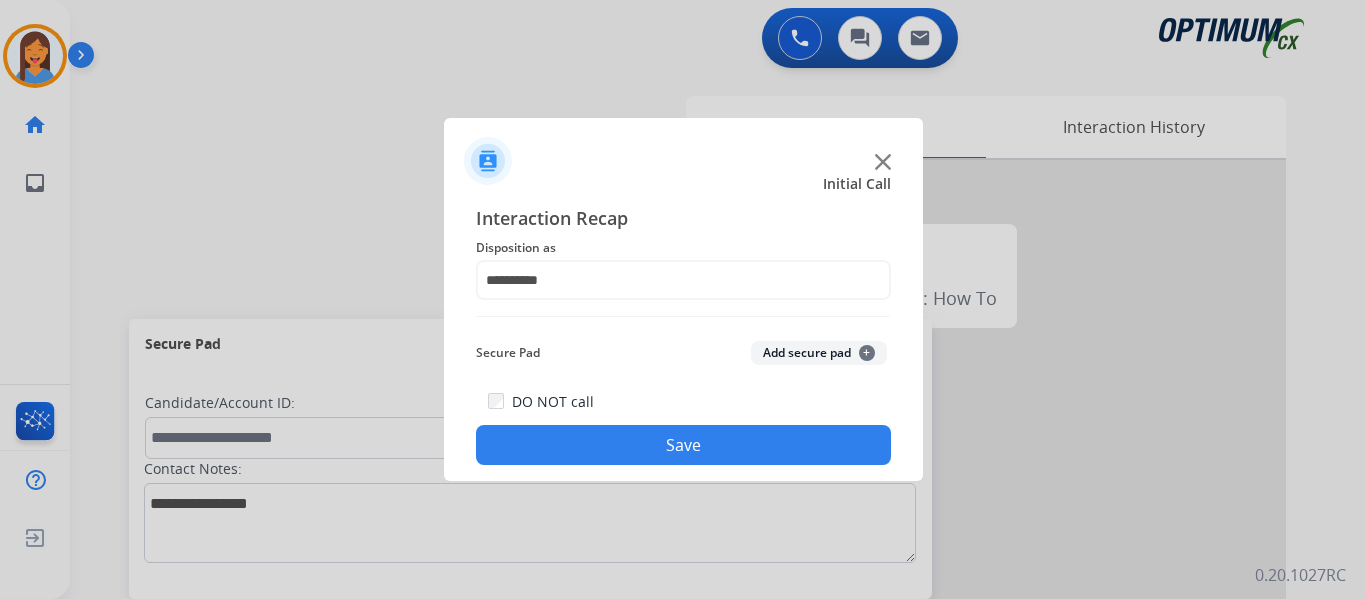 click on "Save" 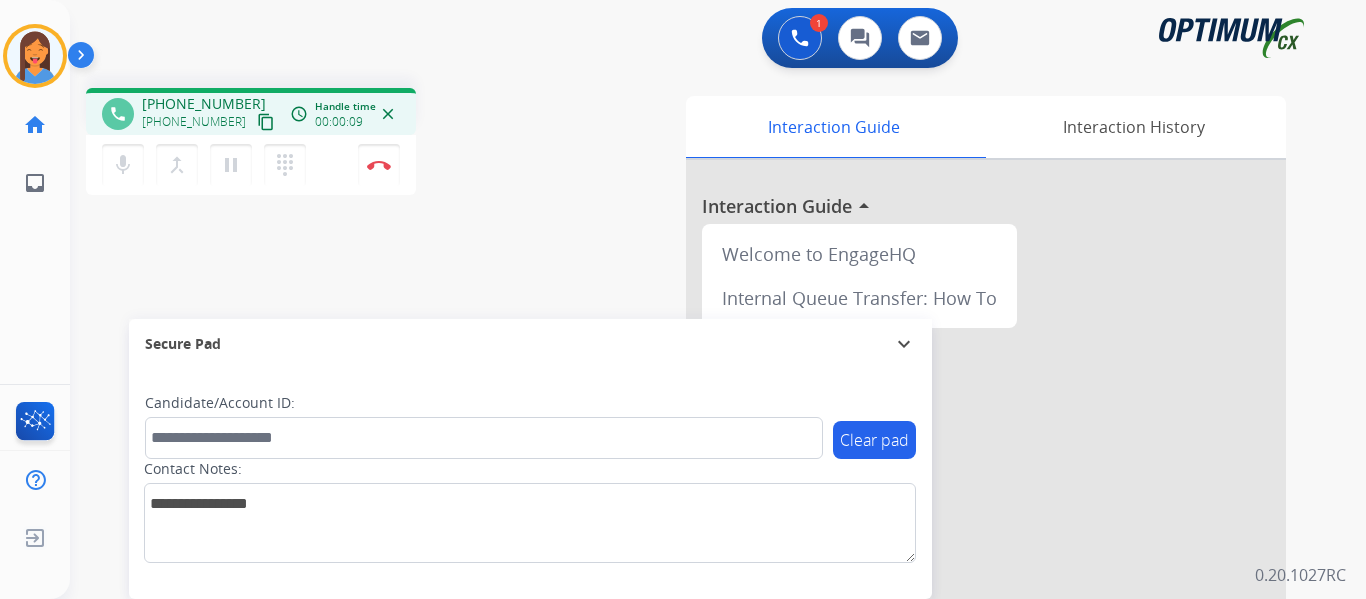 click on "content_copy" at bounding box center (266, 122) 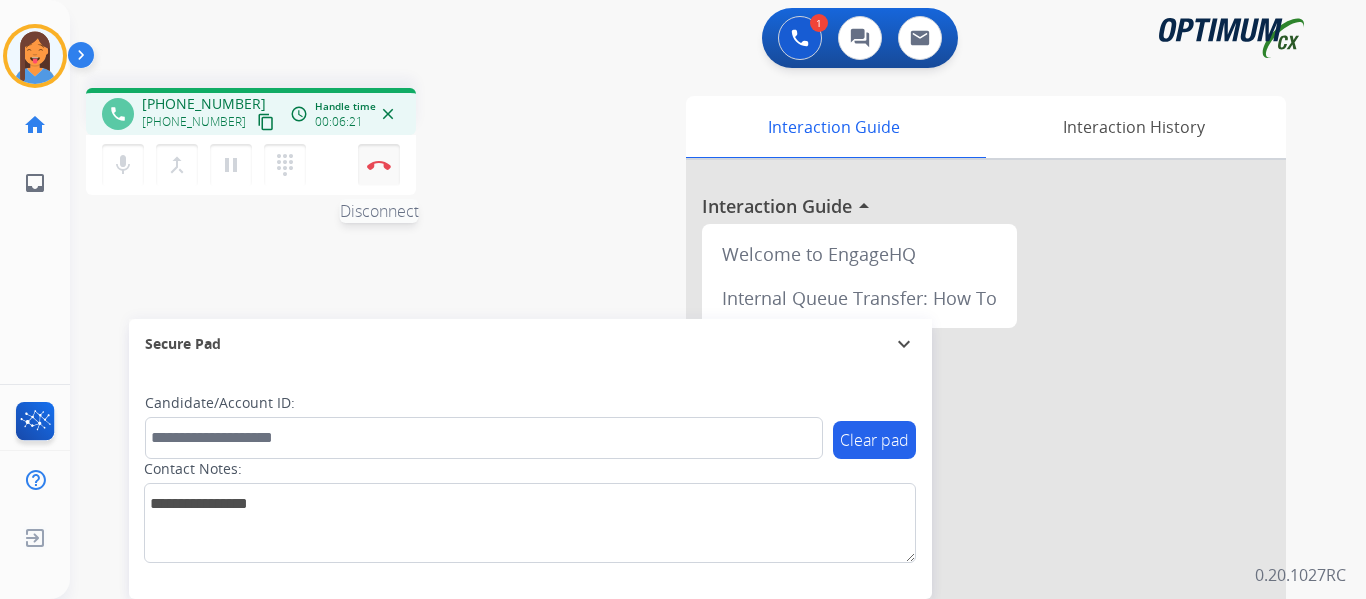 click at bounding box center (379, 165) 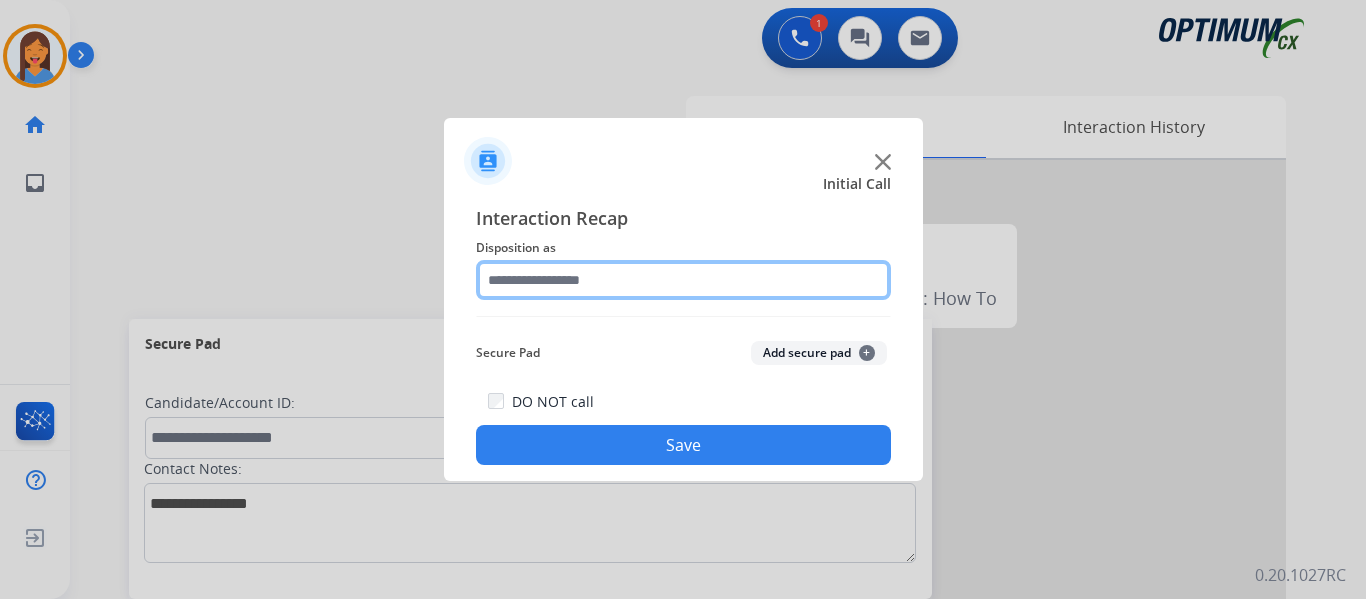 click 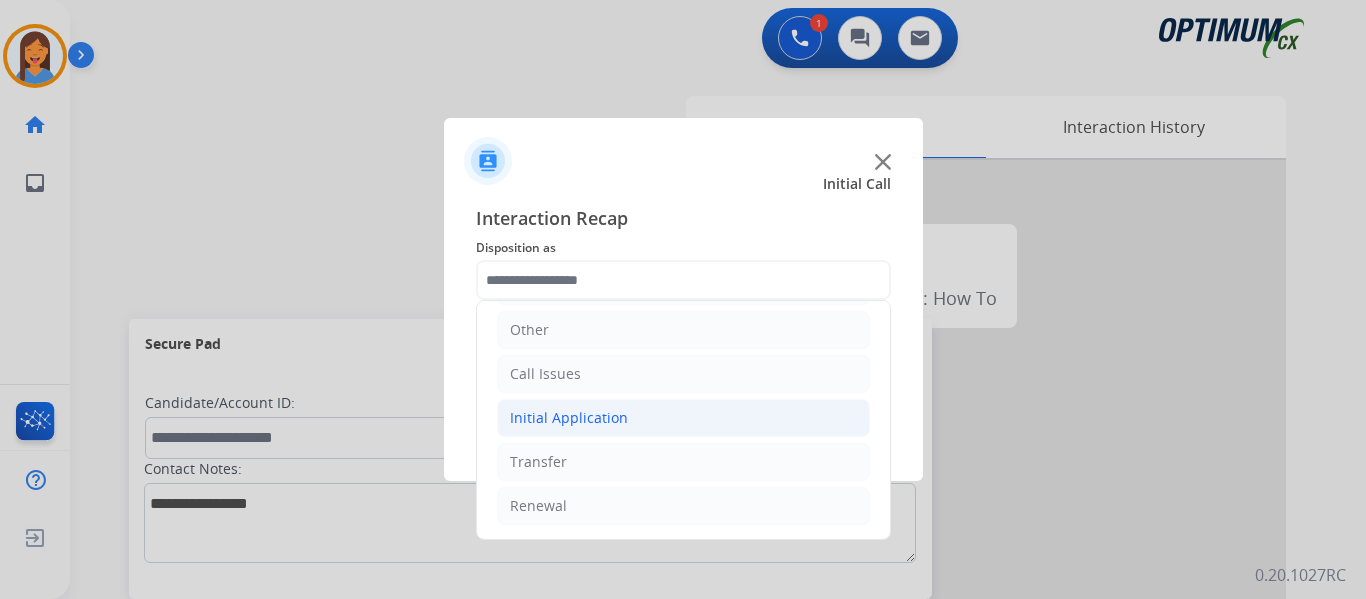 click on "Initial Application" 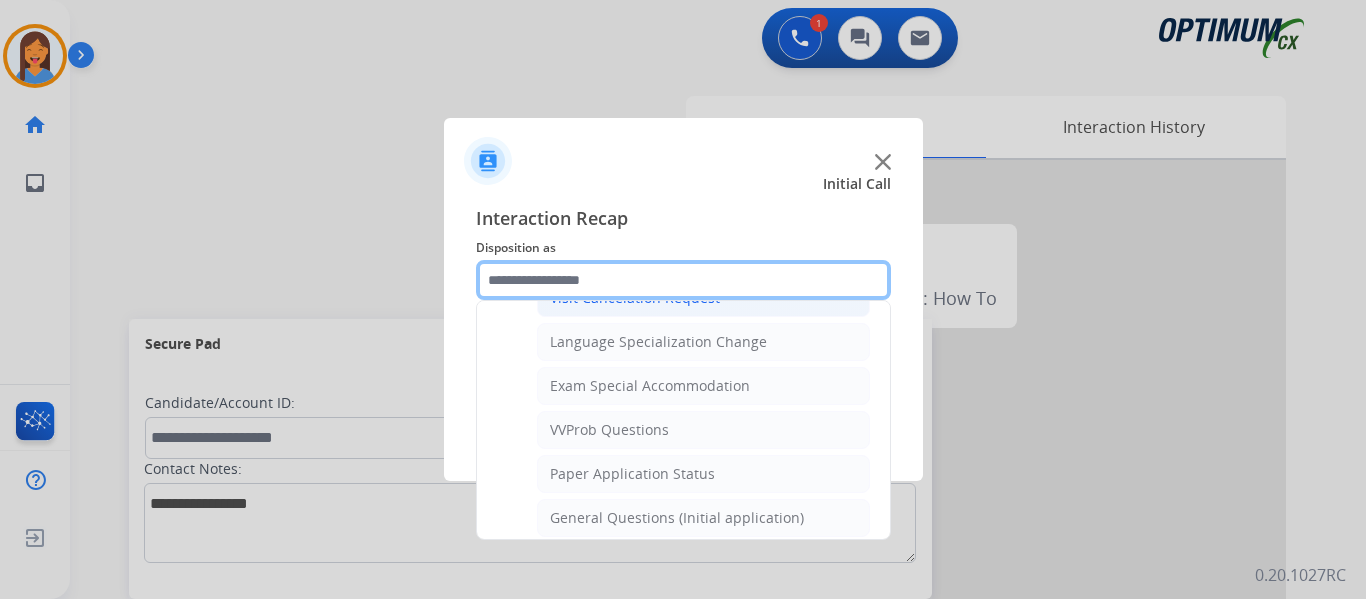 scroll, scrollTop: 1036, scrollLeft: 0, axis: vertical 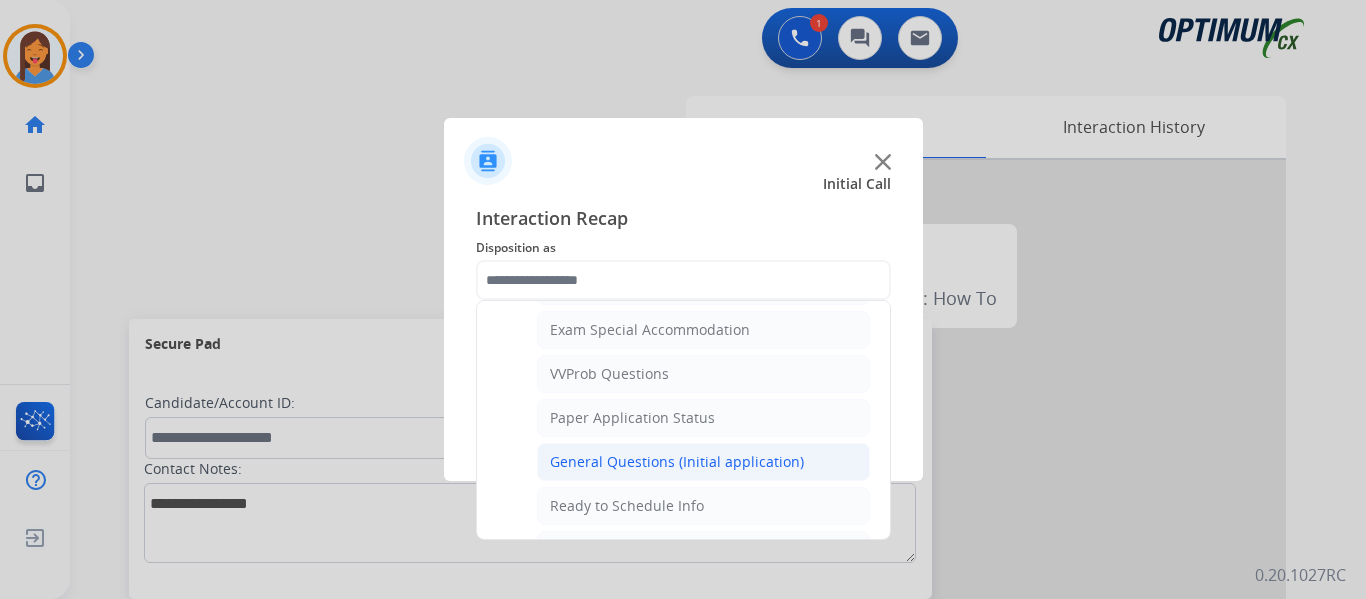 click on "General Questions (Initial application)" 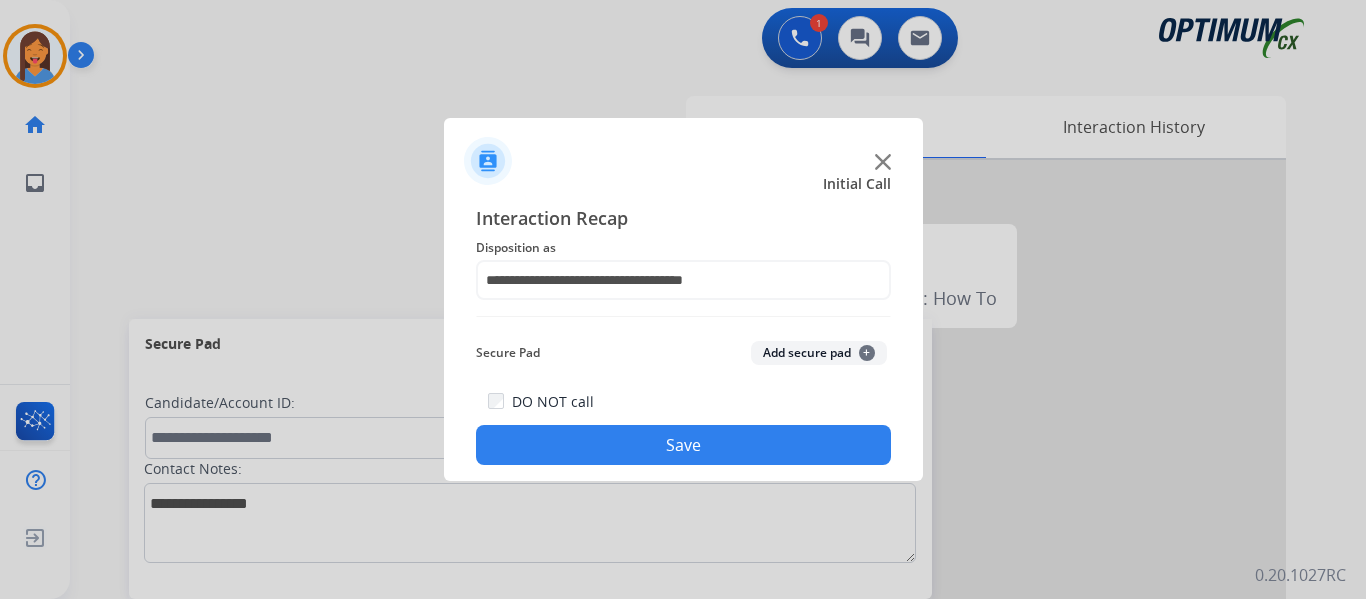 click on "Save" 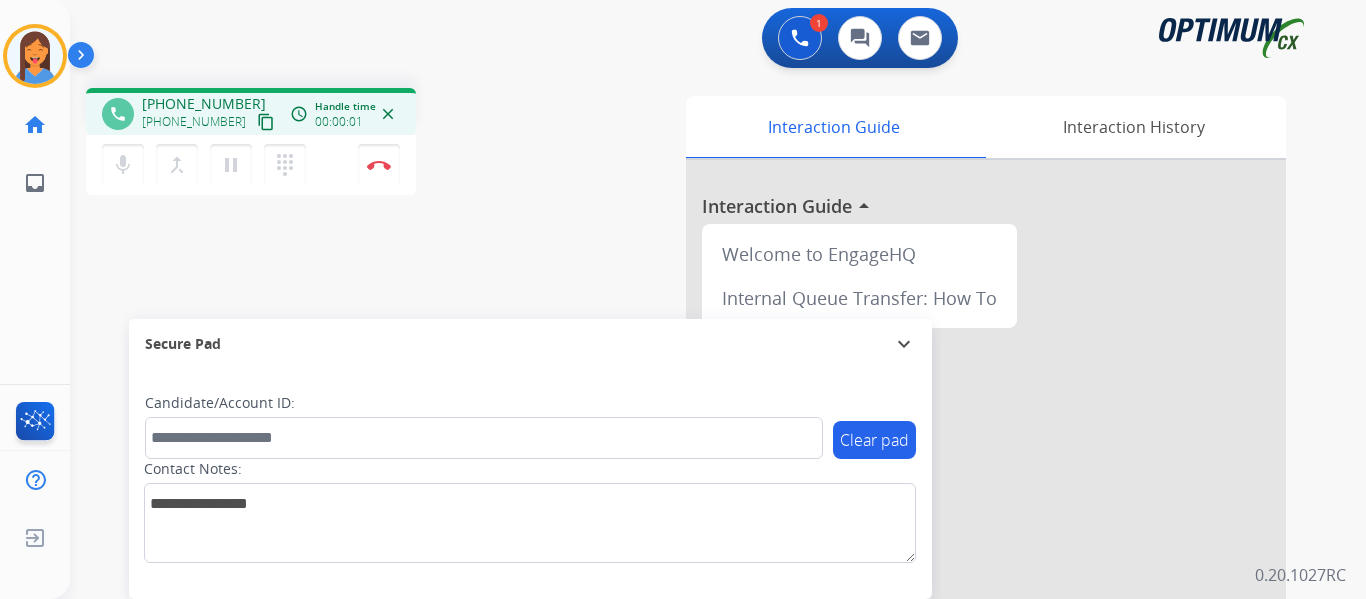 click on "content_copy" at bounding box center [266, 122] 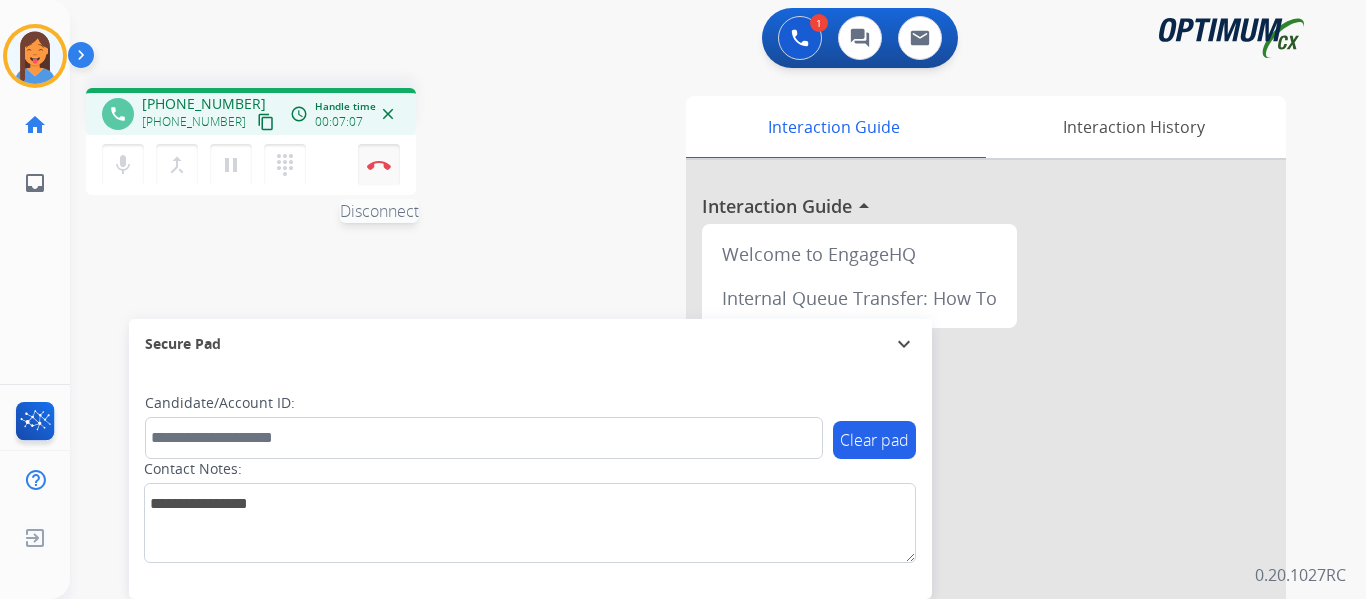 click at bounding box center (379, 165) 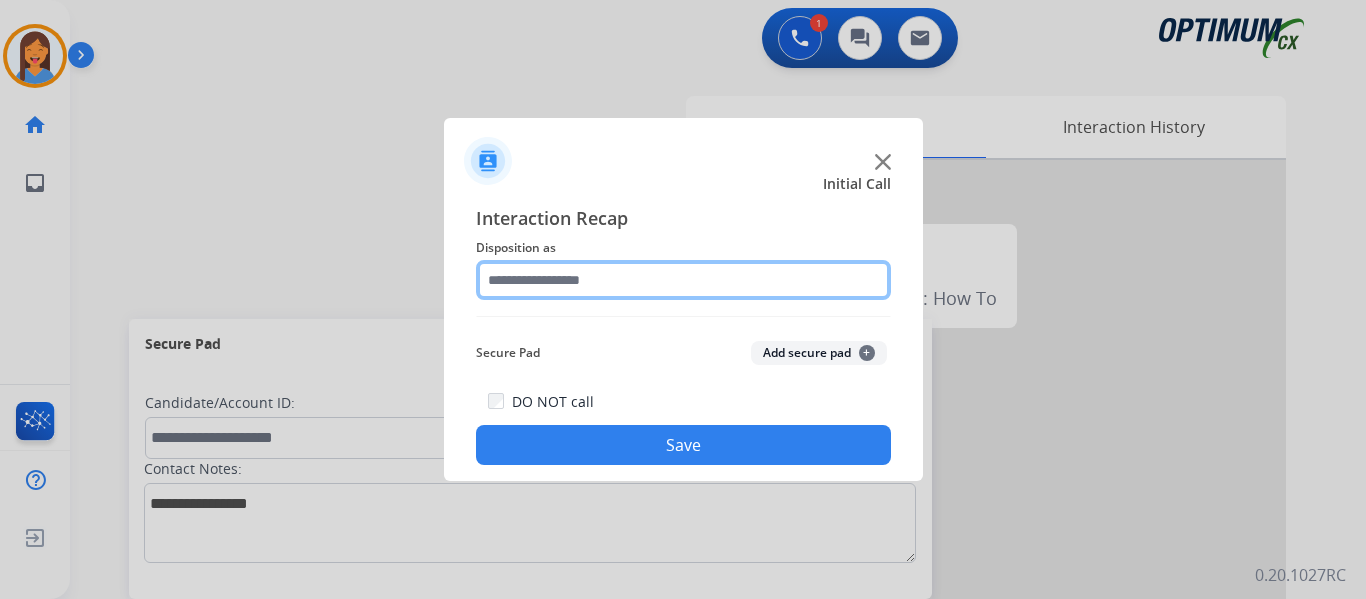 click 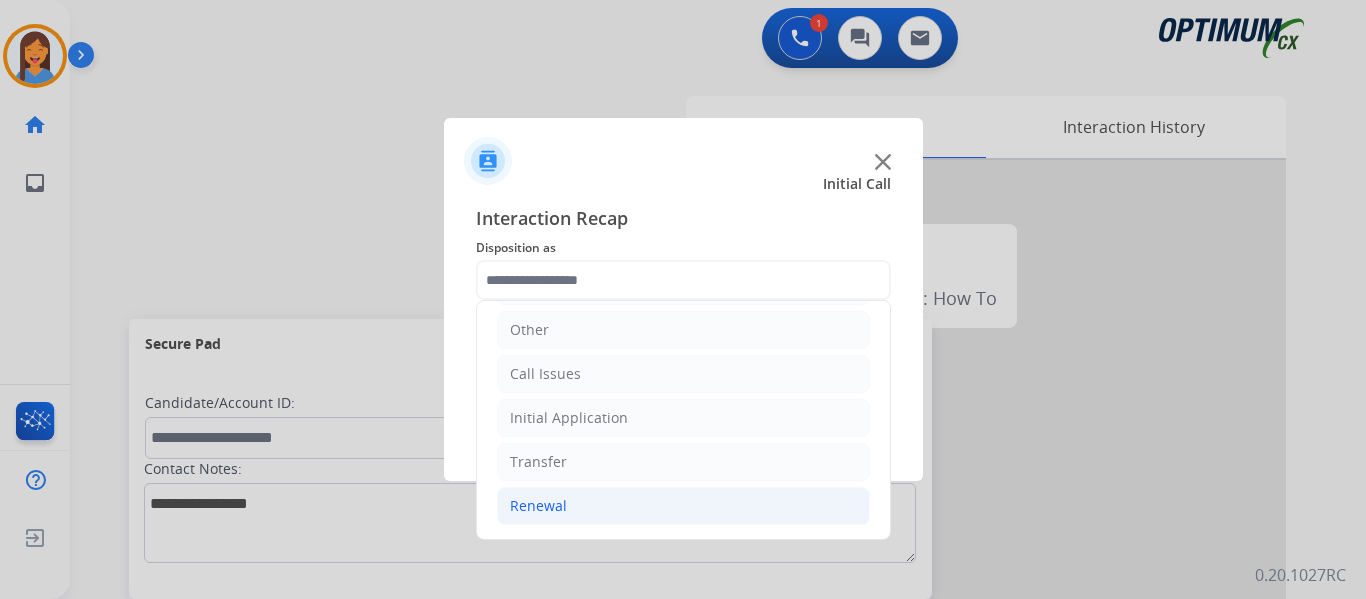 click on "Renewal" 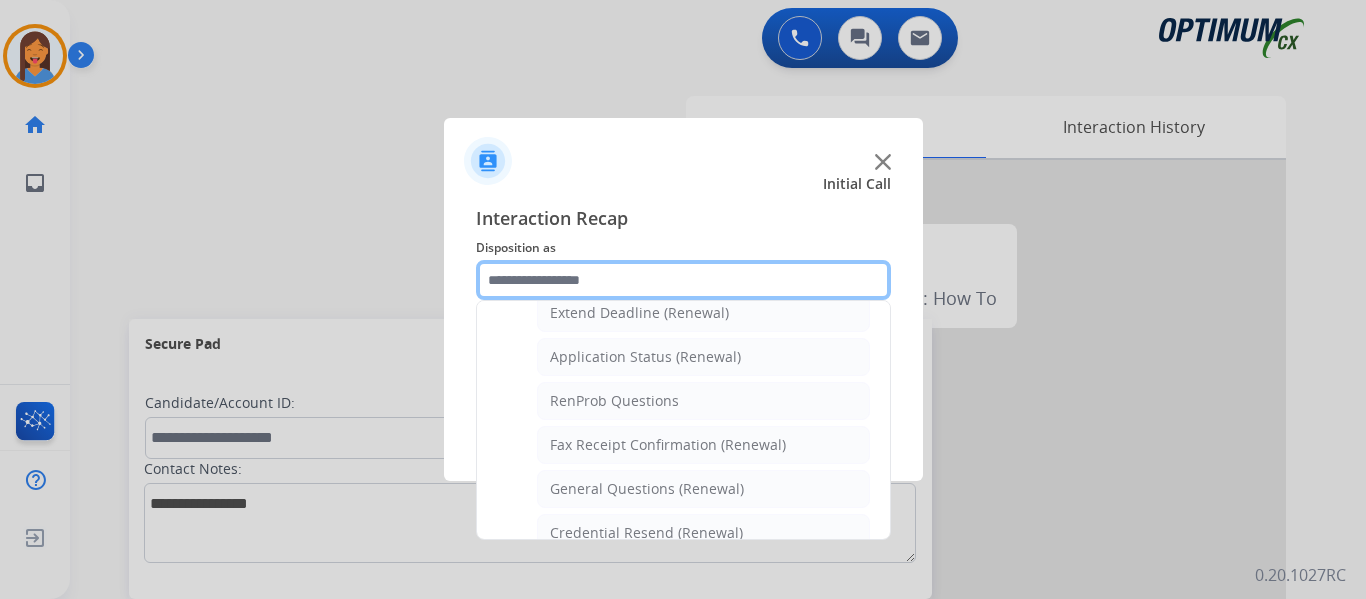 scroll, scrollTop: 472, scrollLeft: 0, axis: vertical 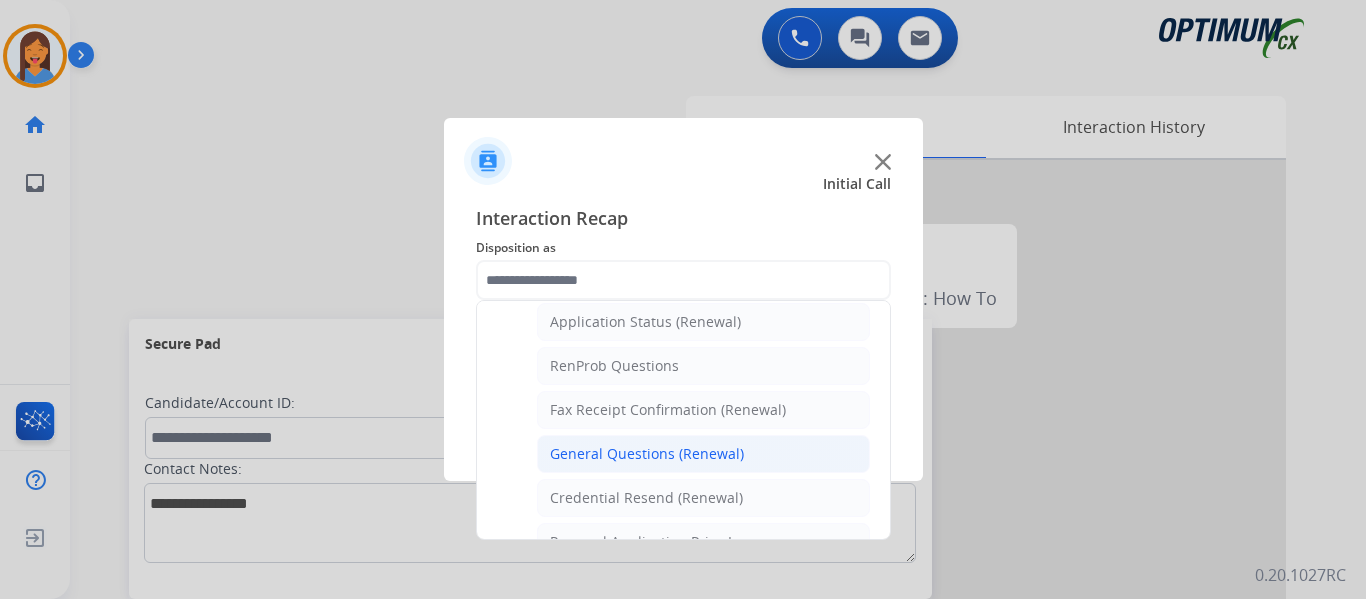 click on "General Questions (Renewal)" 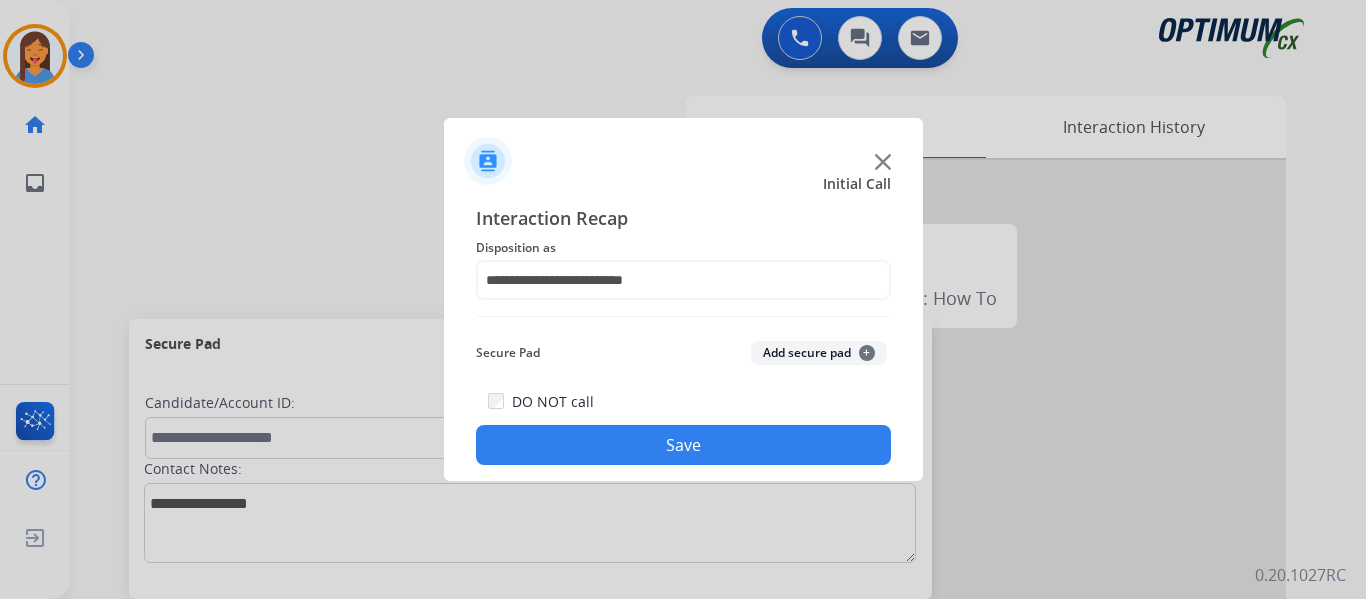 click on "Save" 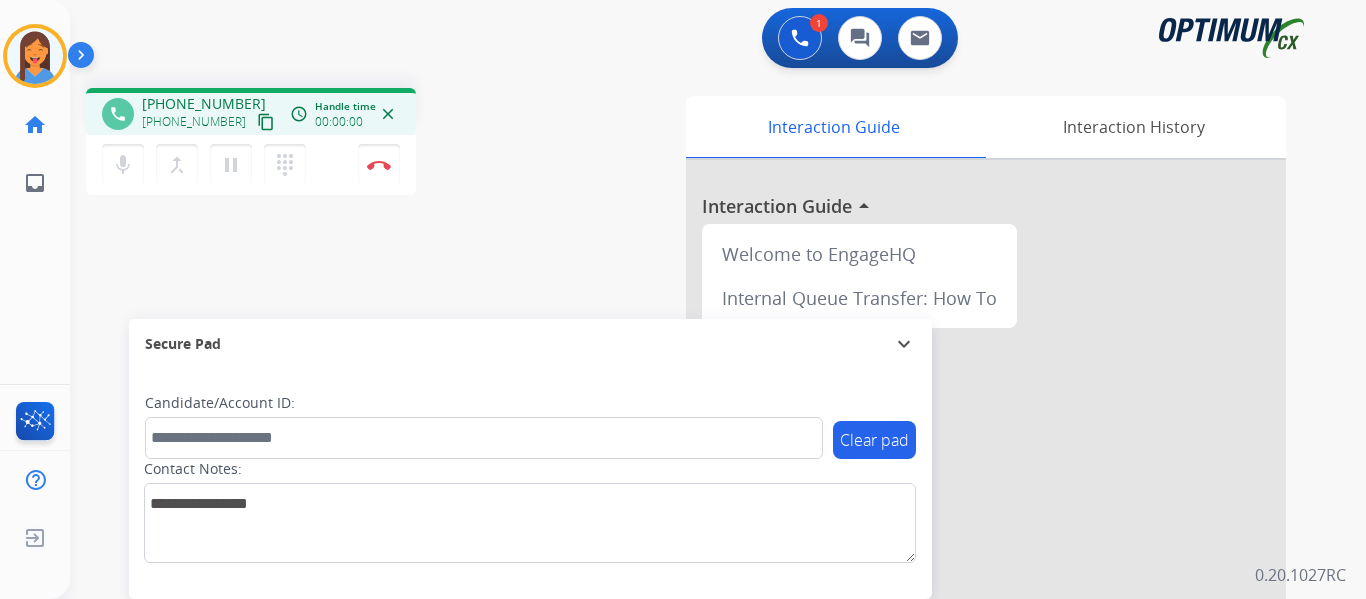 drag, startPoint x: 245, startPoint y: 119, endPoint x: 416, endPoint y: 155, distance: 174.7484 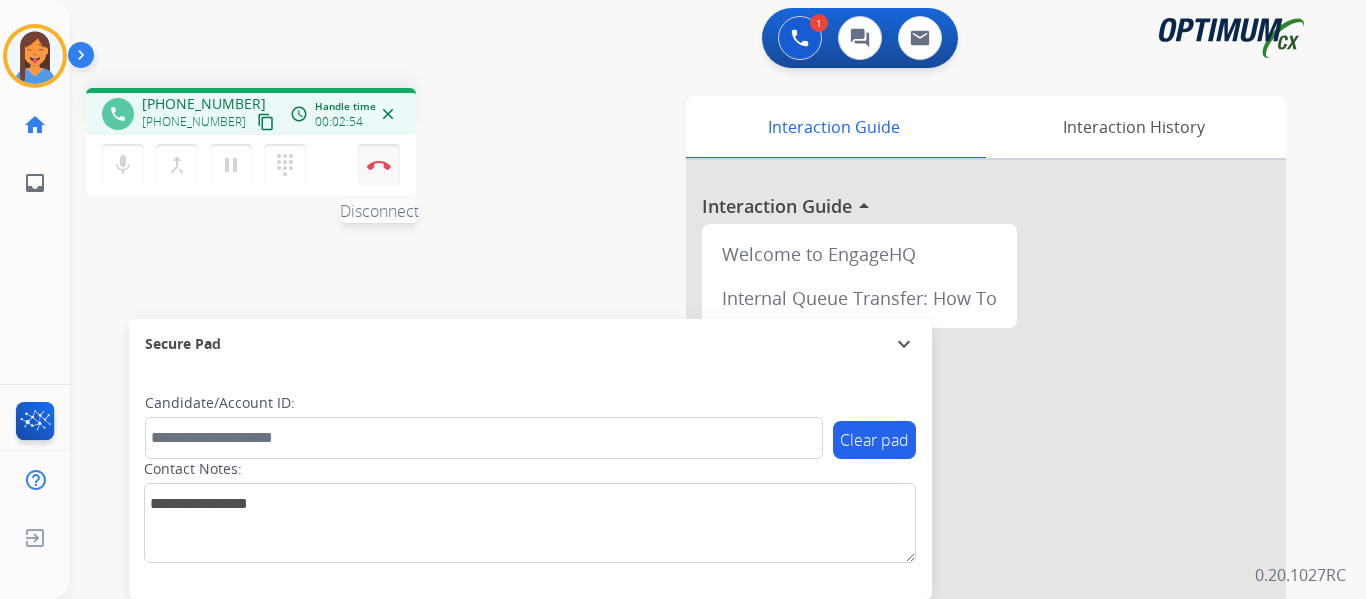 click on "Disconnect" at bounding box center (379, 165) 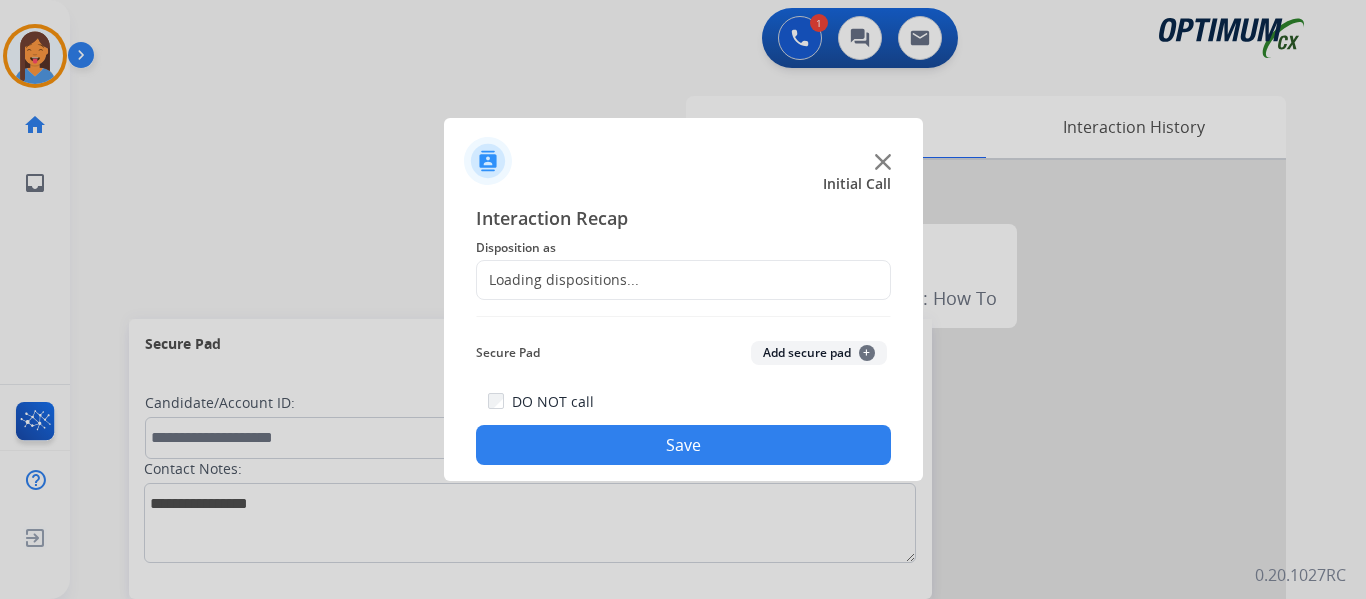 click on "Loading dispositions..." 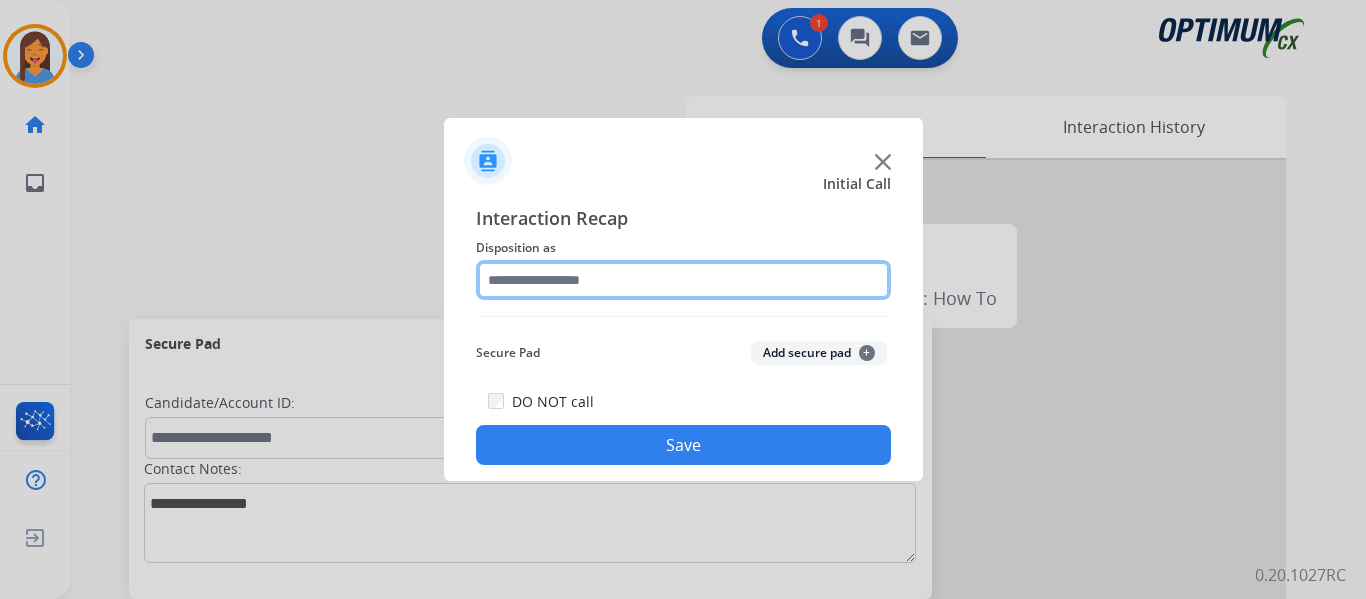 click 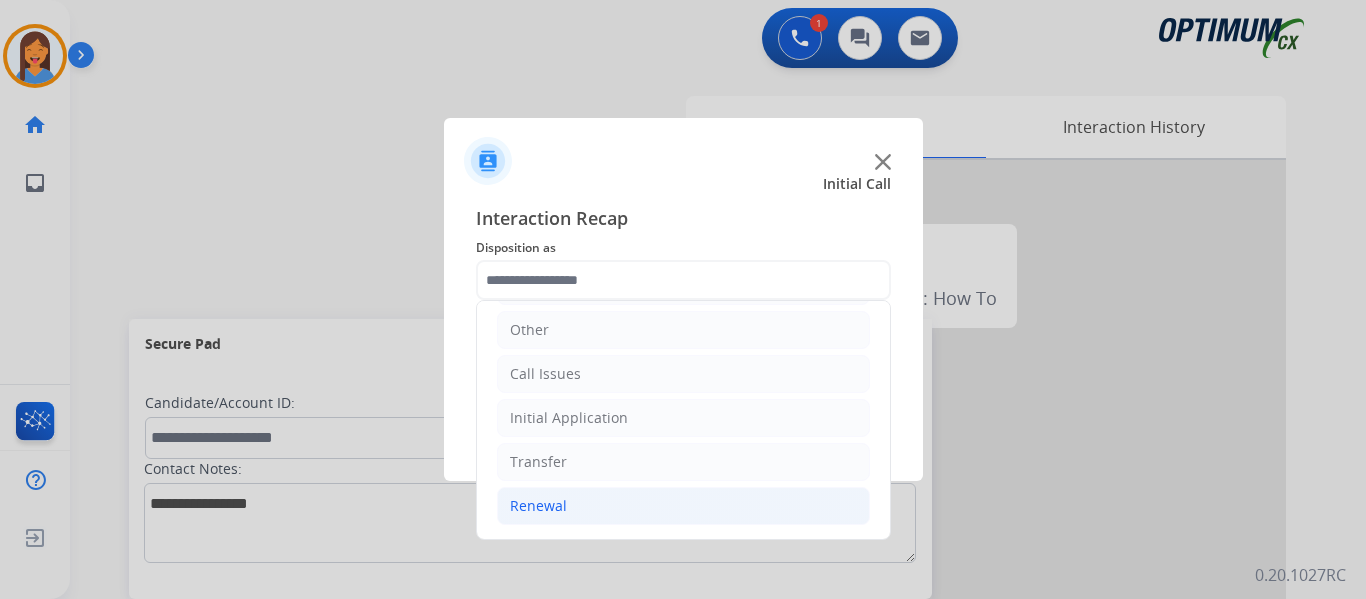 click on "Renewal" 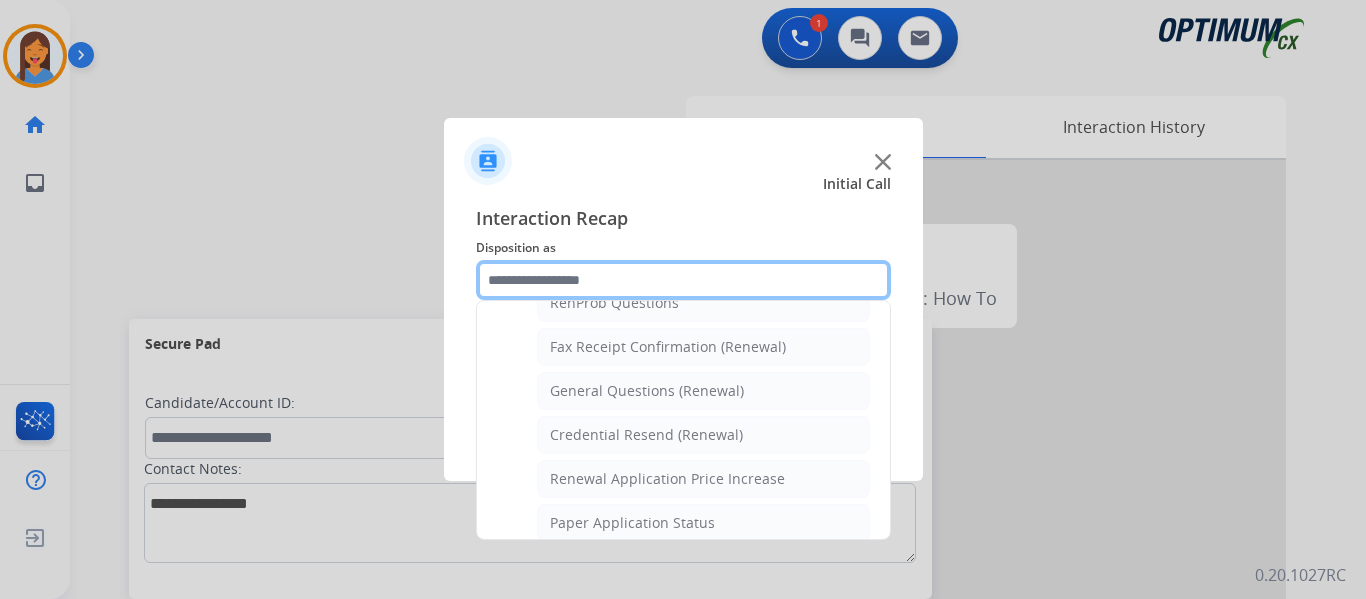 scroll, scrollTop: 536, scrollLeft: 0, axis: vertical 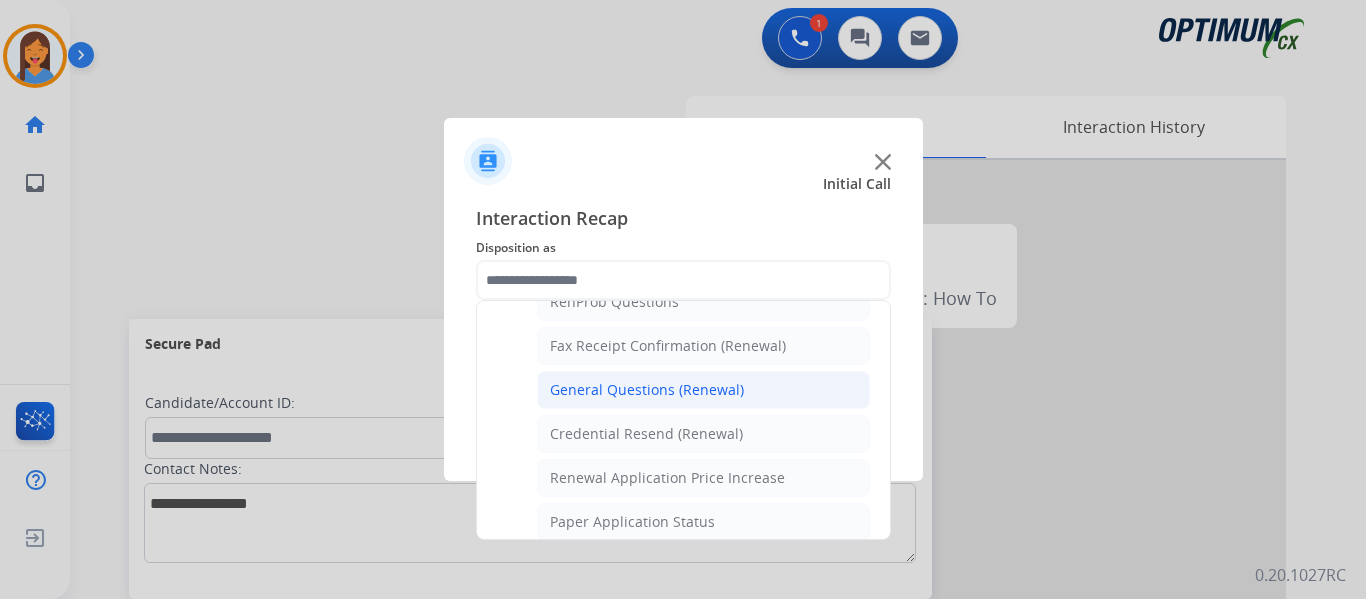 click on "General Questions (Renewal)" 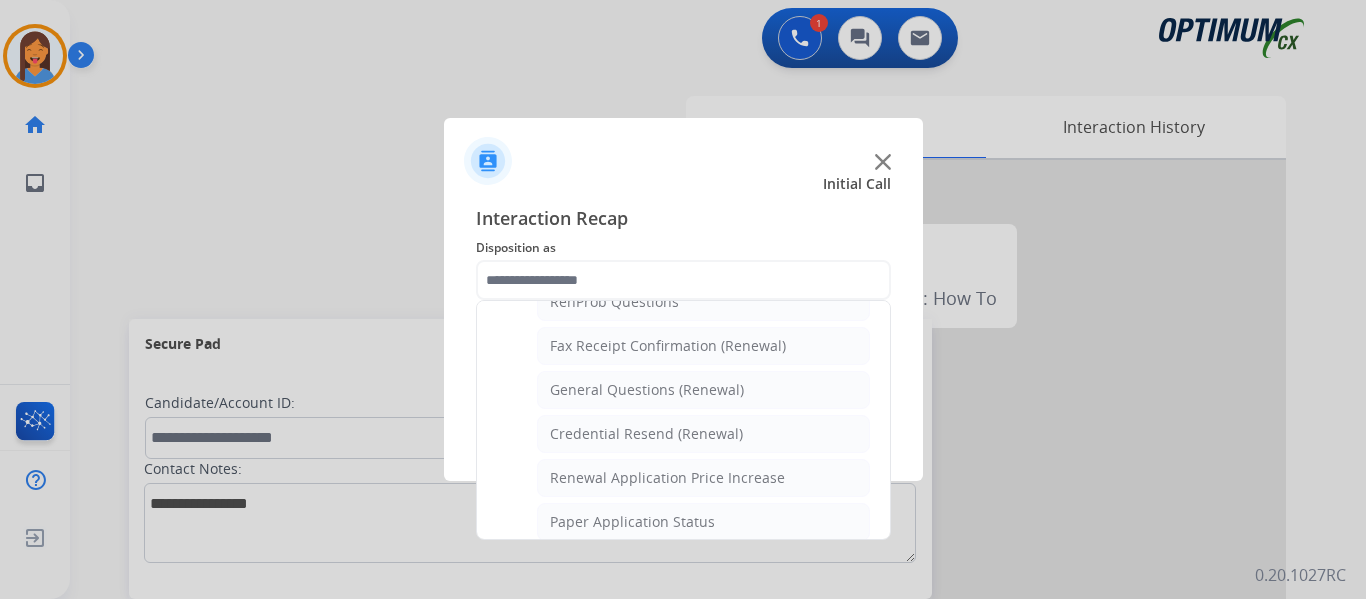 type on "**********" 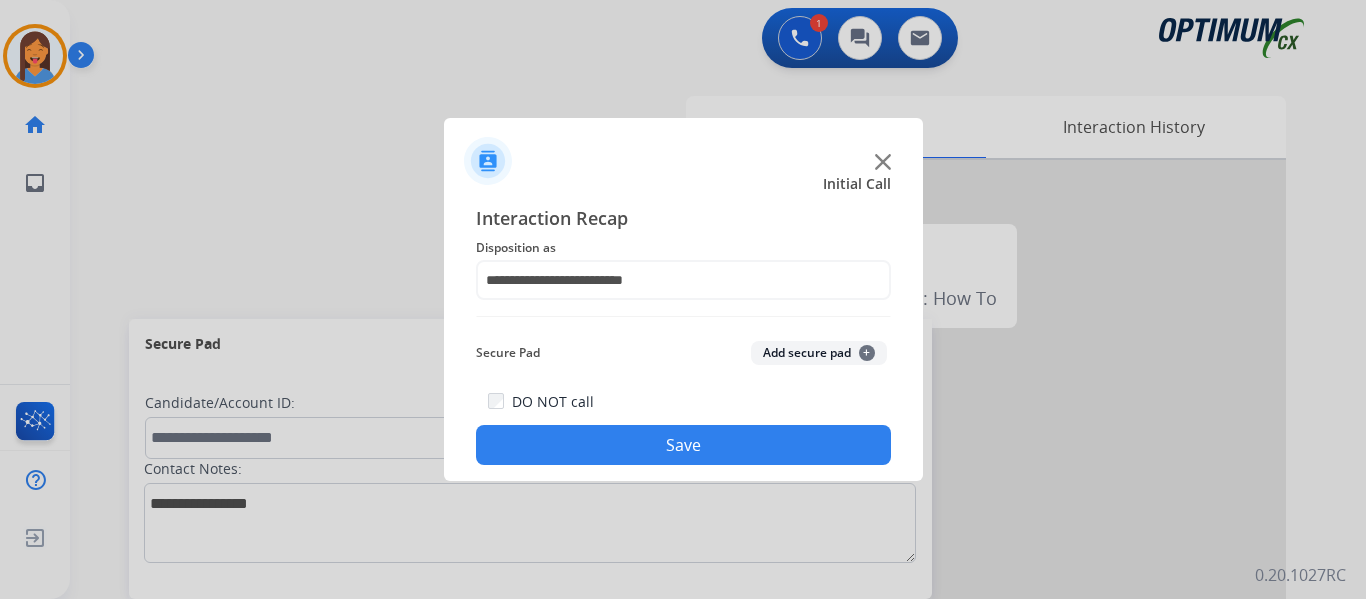 click on "Save" 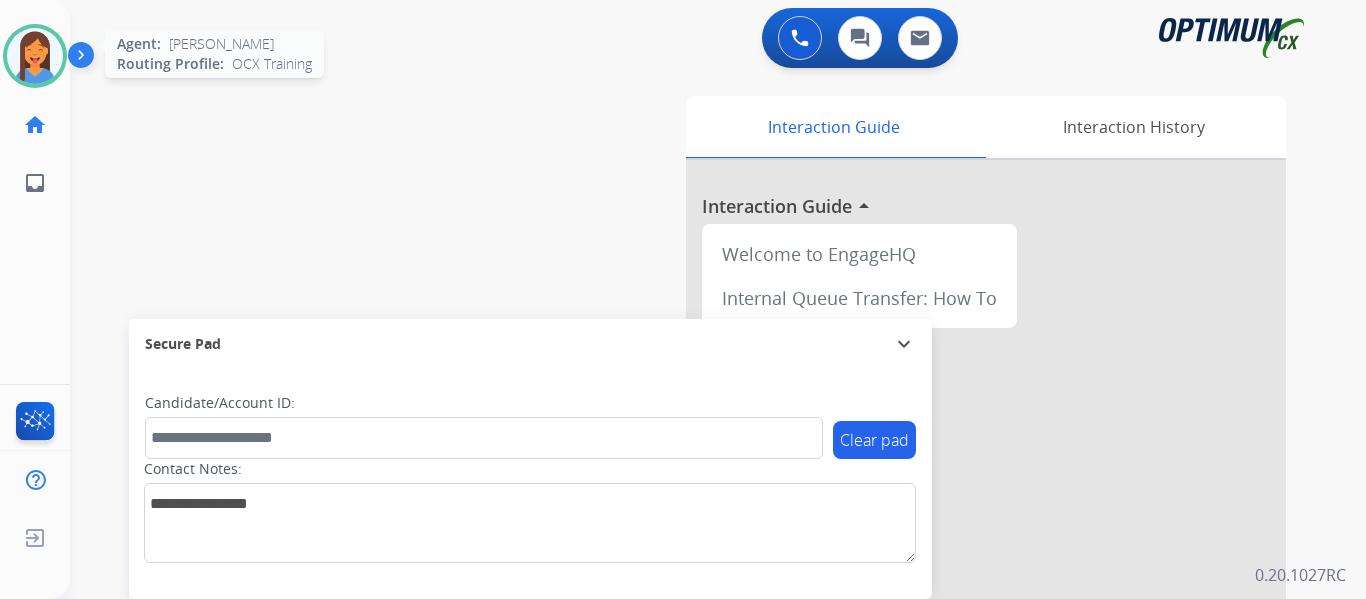 click at bounding box center (35, 56) 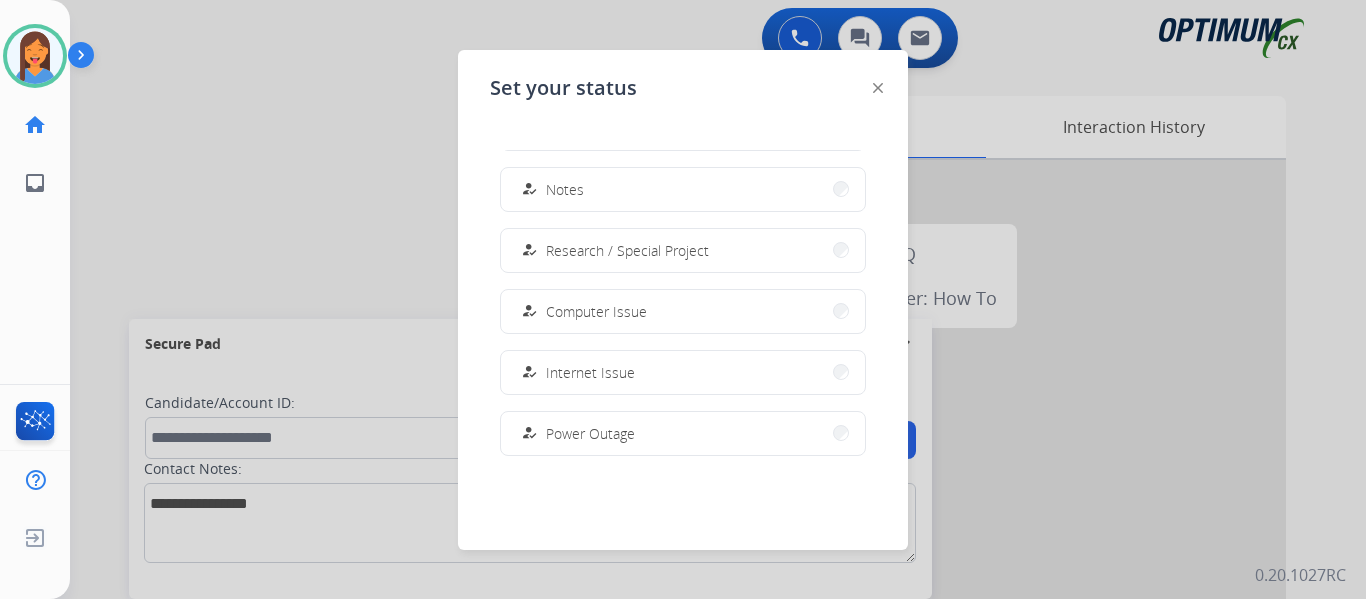 scroll, scrollTop: 499, scrollLeft: 0, axis: vertical 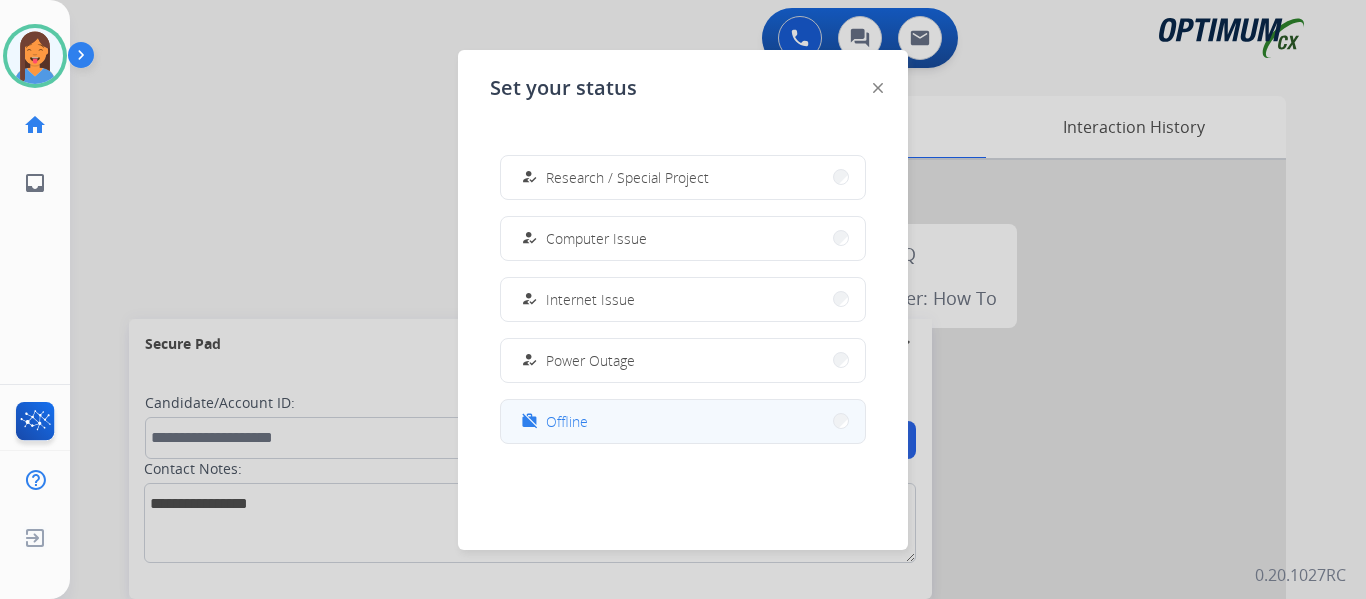 click on "Offline" at bounding box center [567, 421] 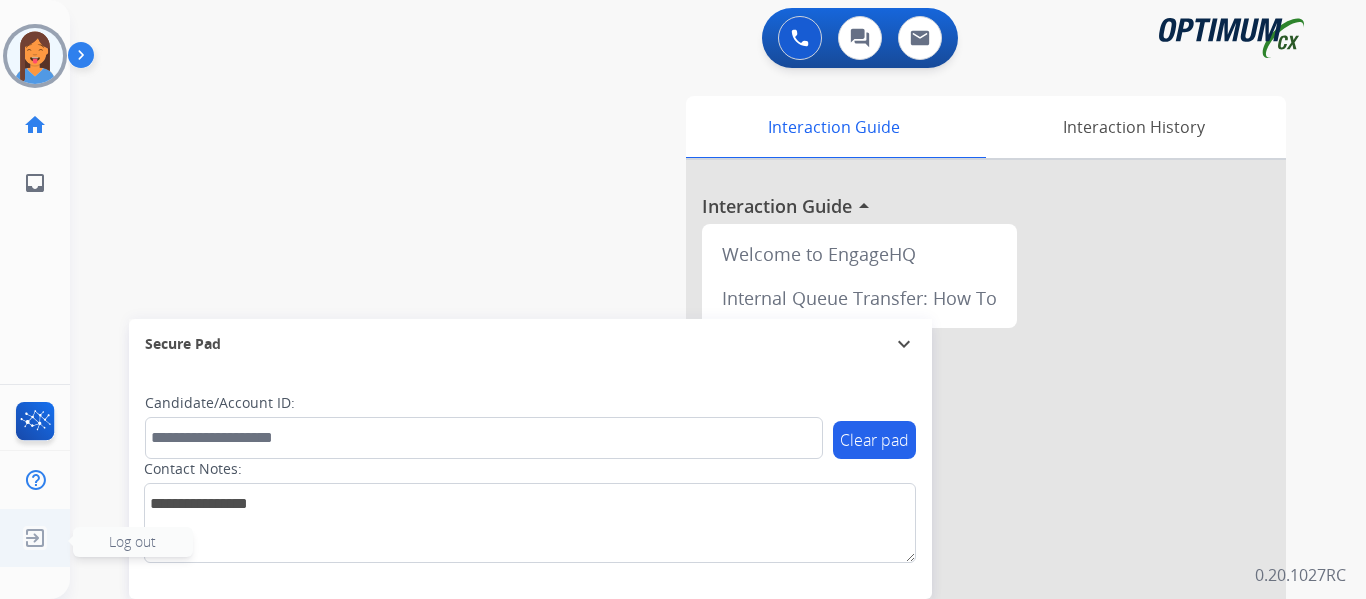 click 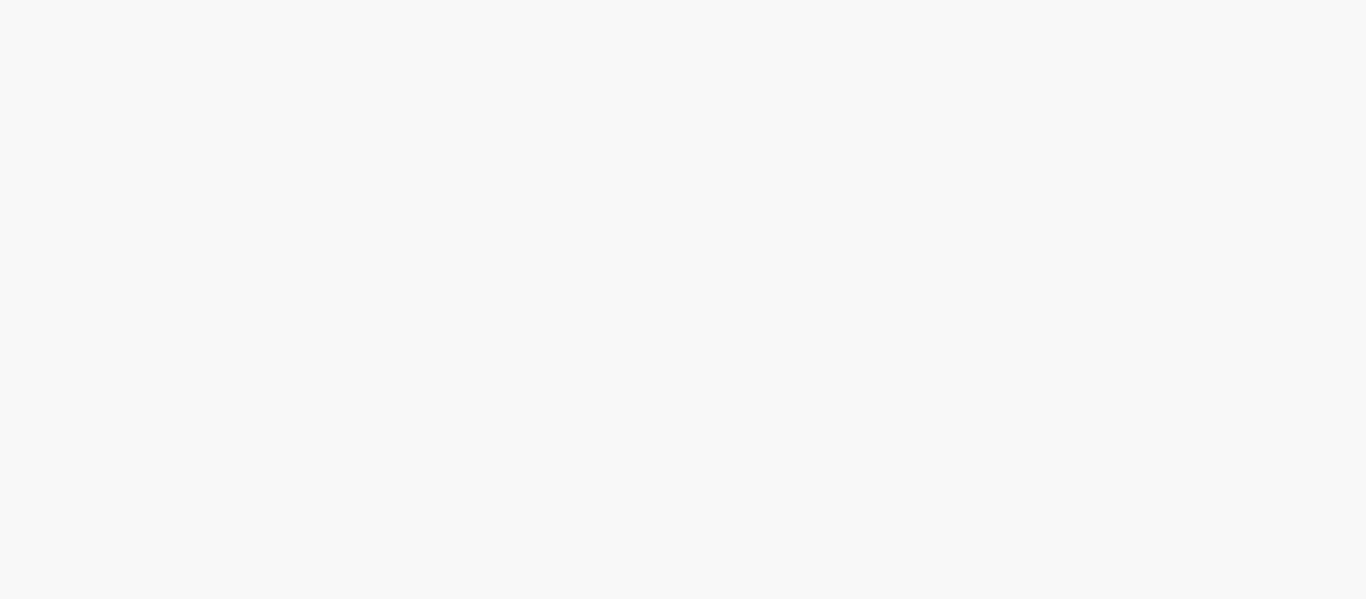 scroll, scrollTop: 0, scrollLeft: 0, axis: both 